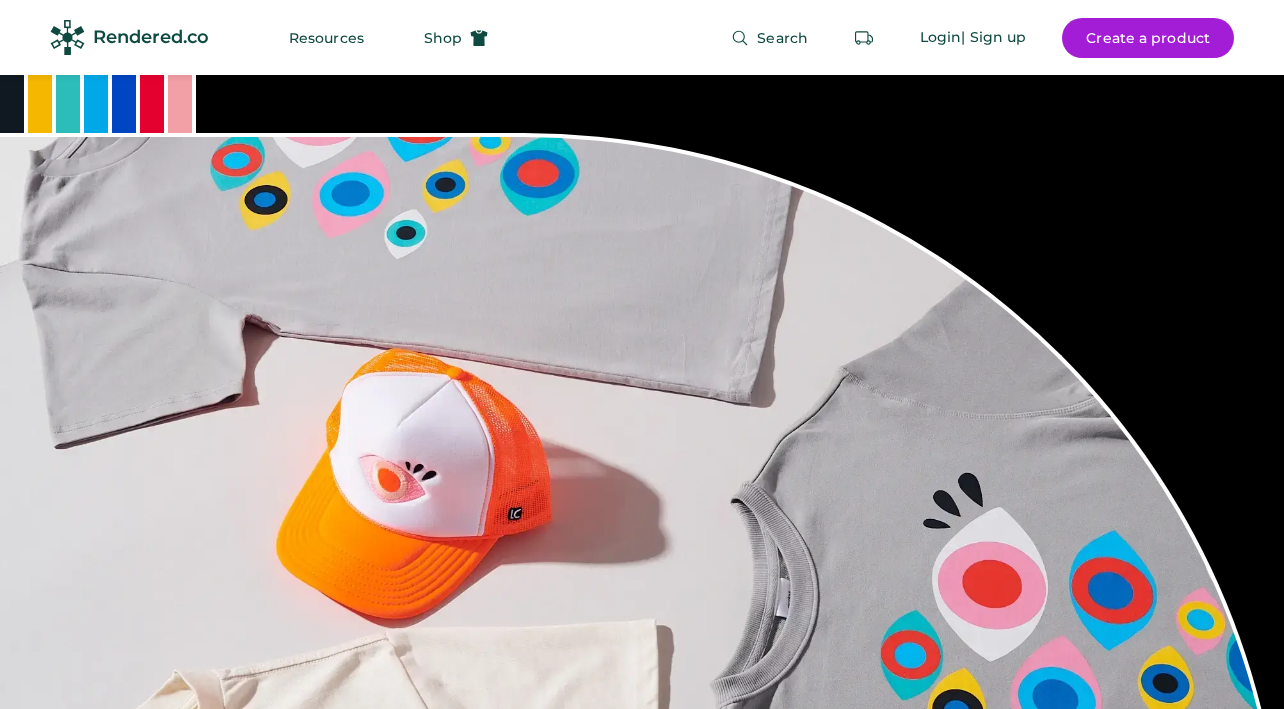 scroll, scrollTop: 458, scrollLeft: 0, axis: vertical 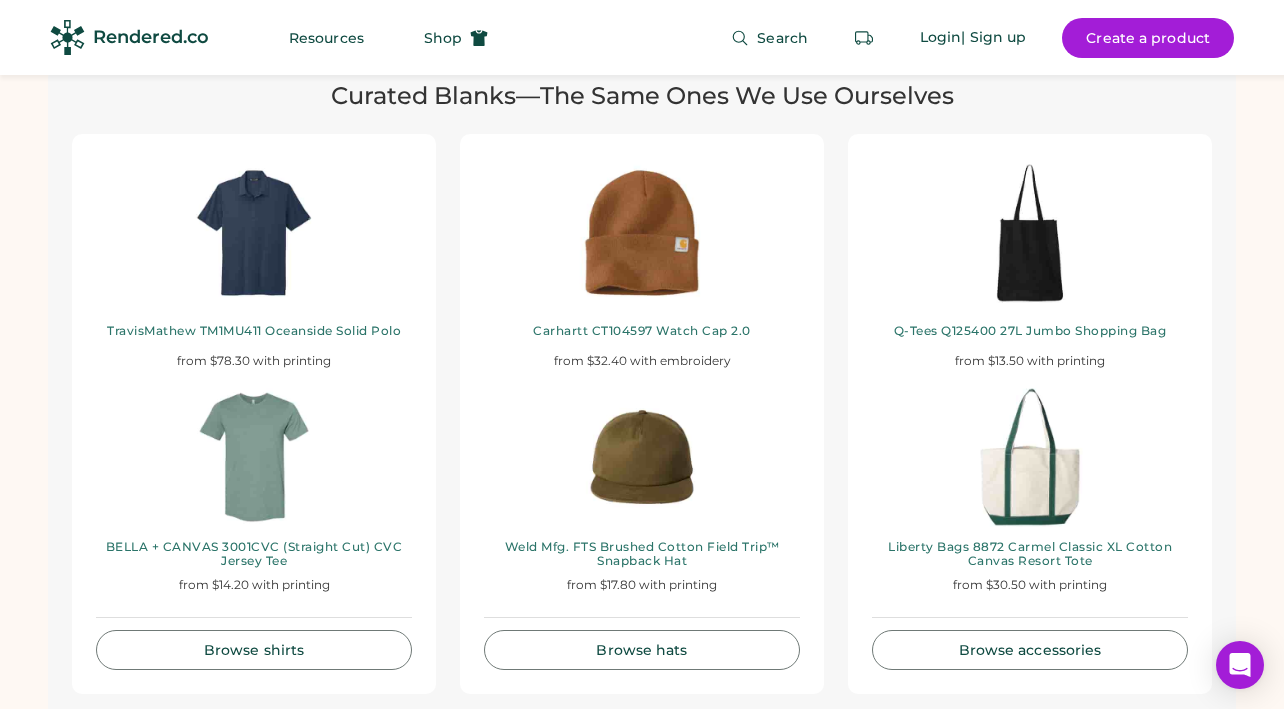 click on "Browse hats" at bounding box center (642, 650) 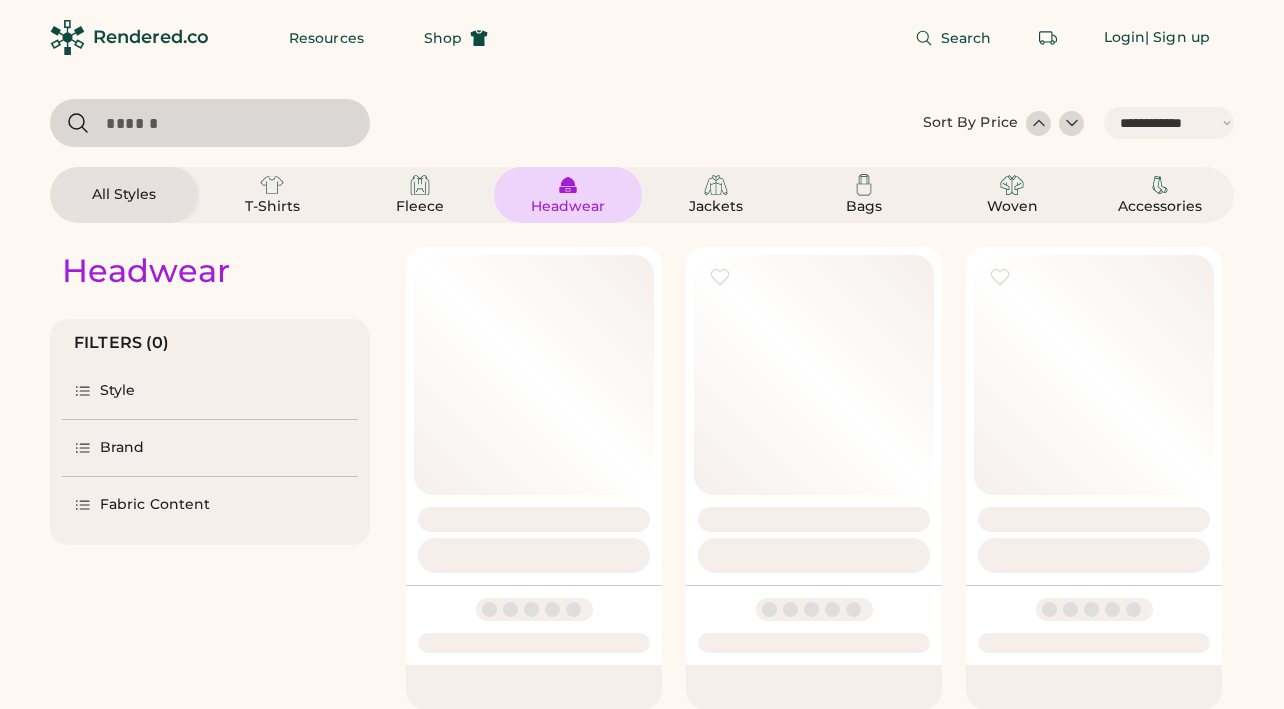 select on "*****" 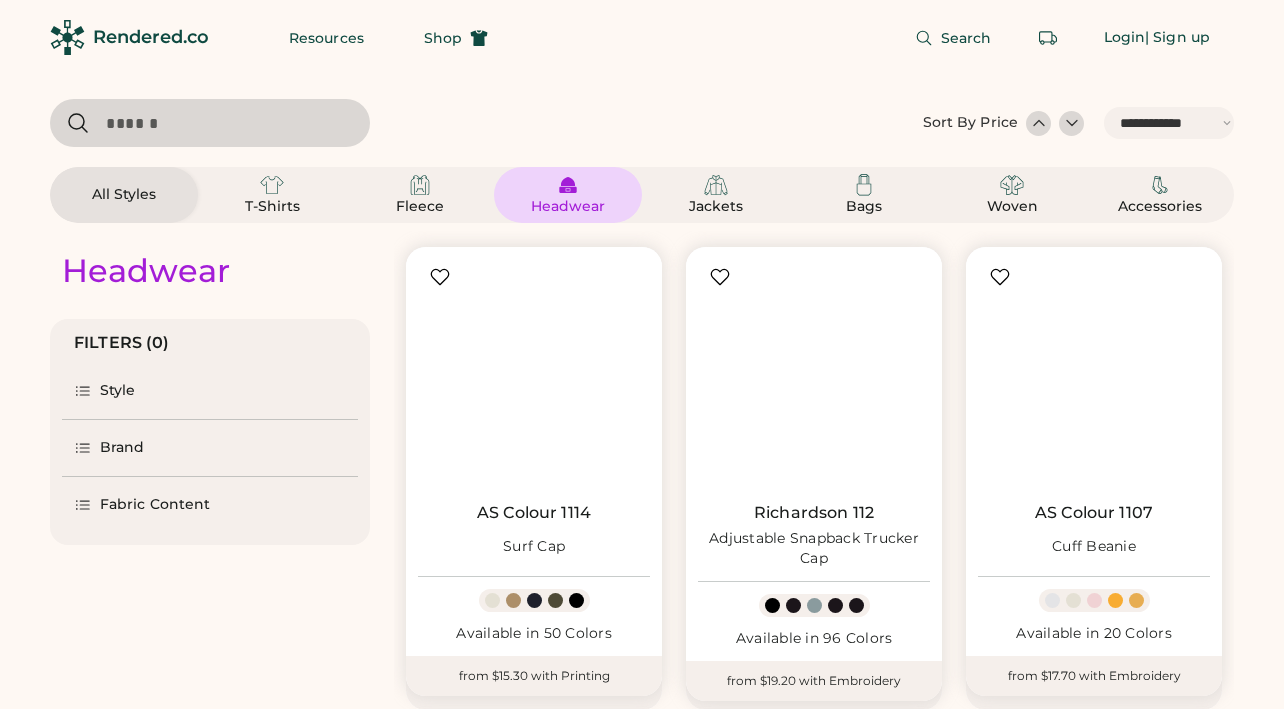 scroll, scrollTop: 0, scrollLeft: 0, axis: both 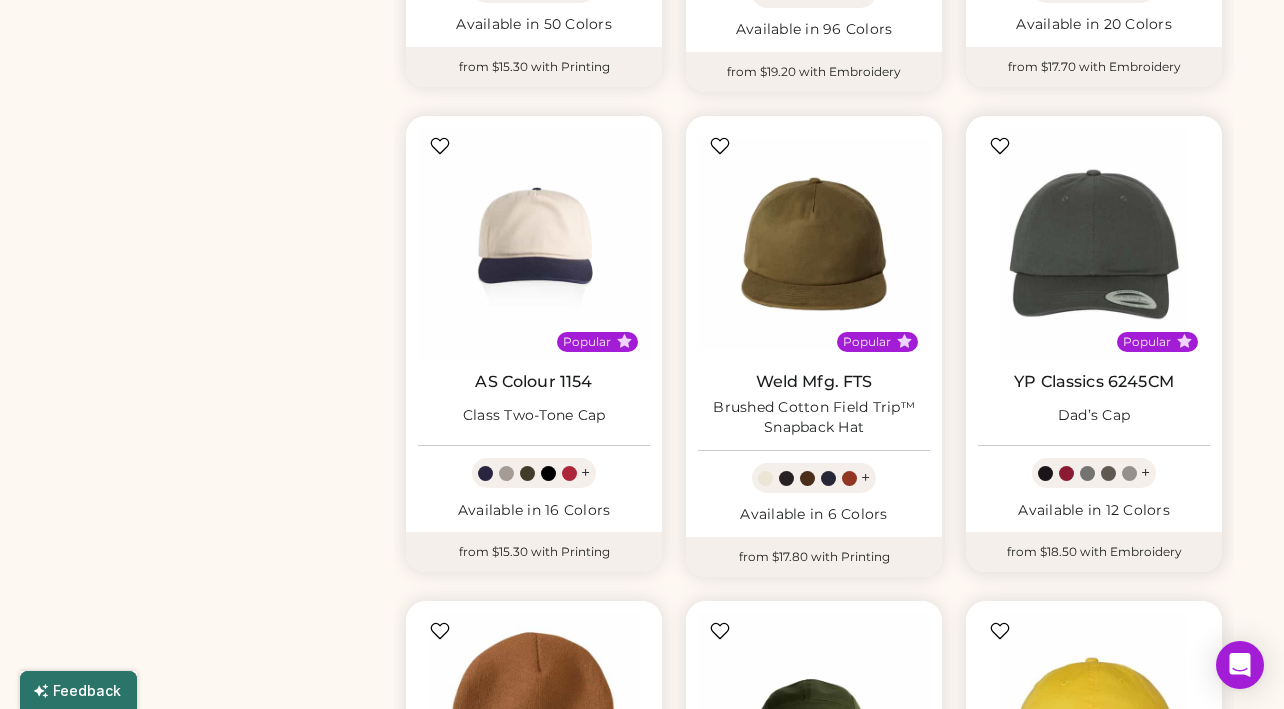 click on "YP Classics 6245CM Dad’s Cap" at bounding box center [1094, 402] 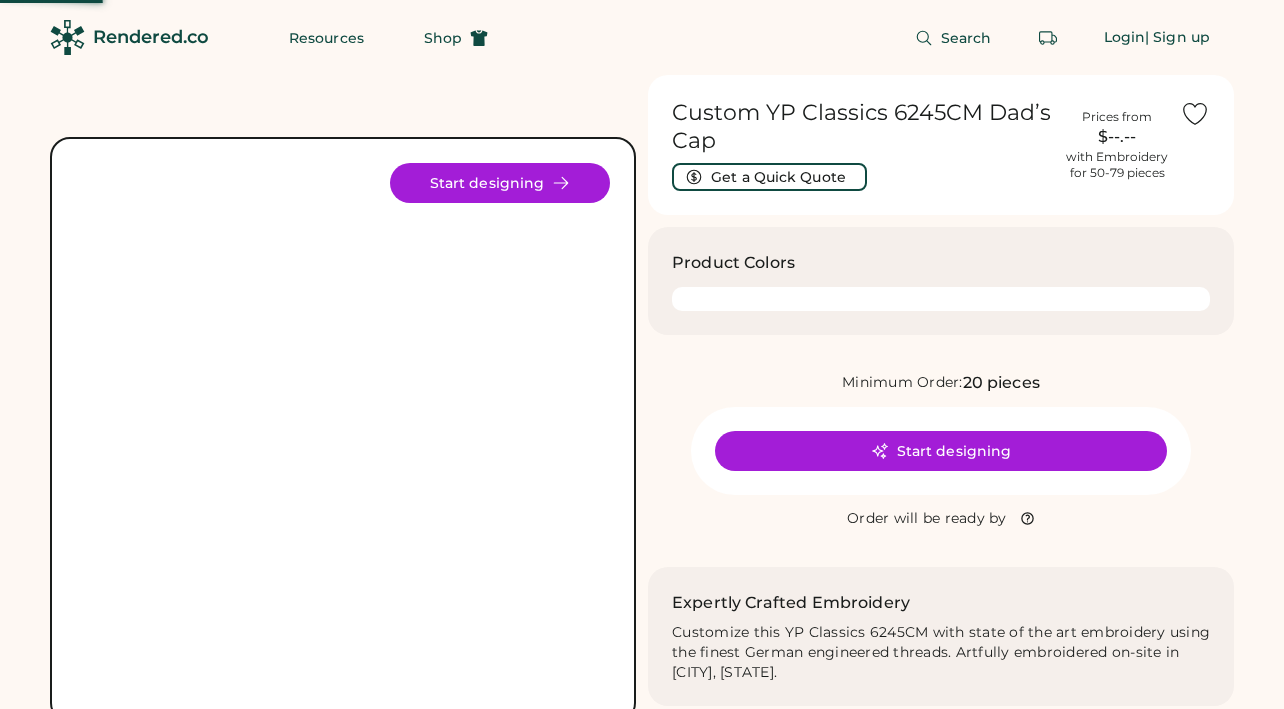 scroll, scrollTop: 0, scrollLeft: 0, axis: both 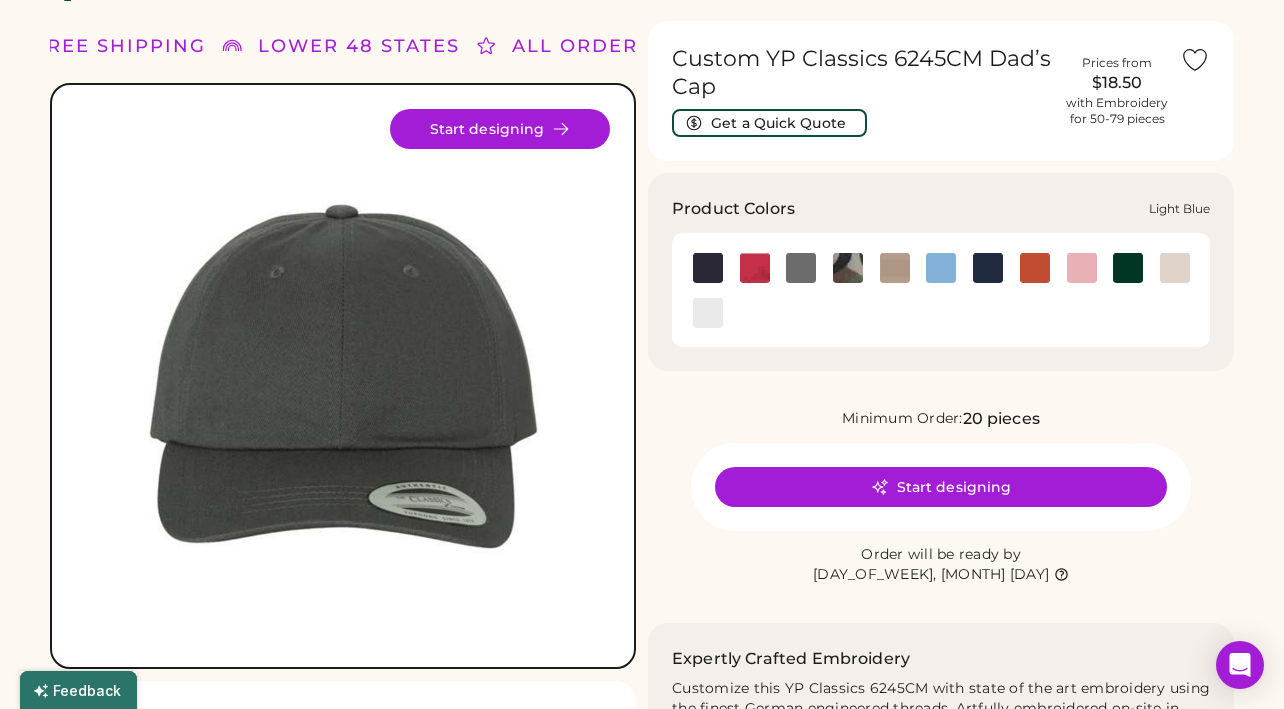 click 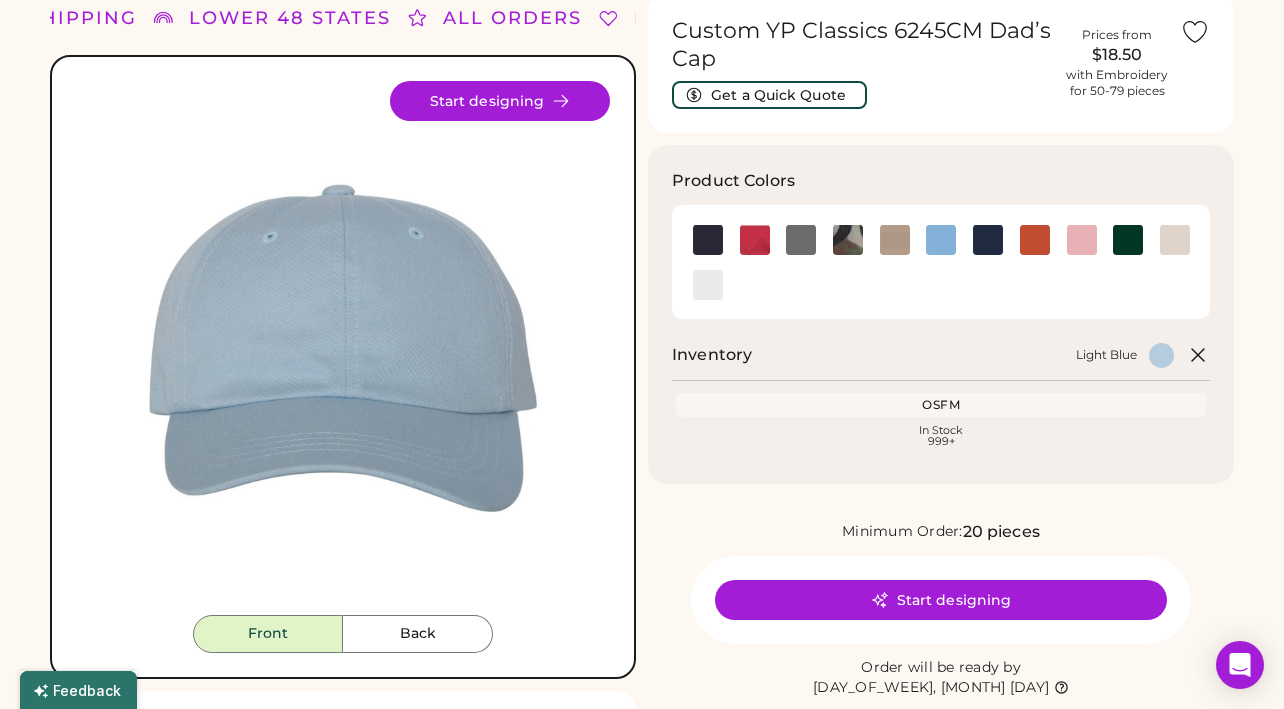 scroll, scrollTop: 86, scrollLeft: 0, axis: vertical 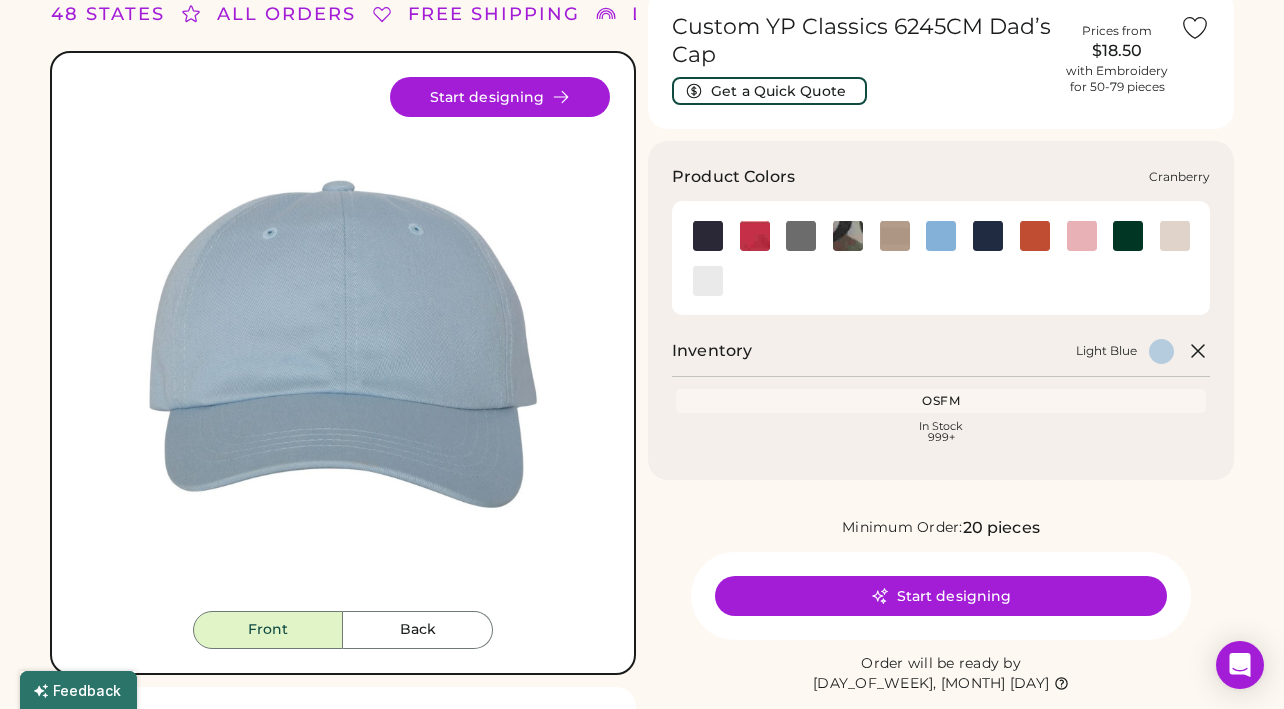 click 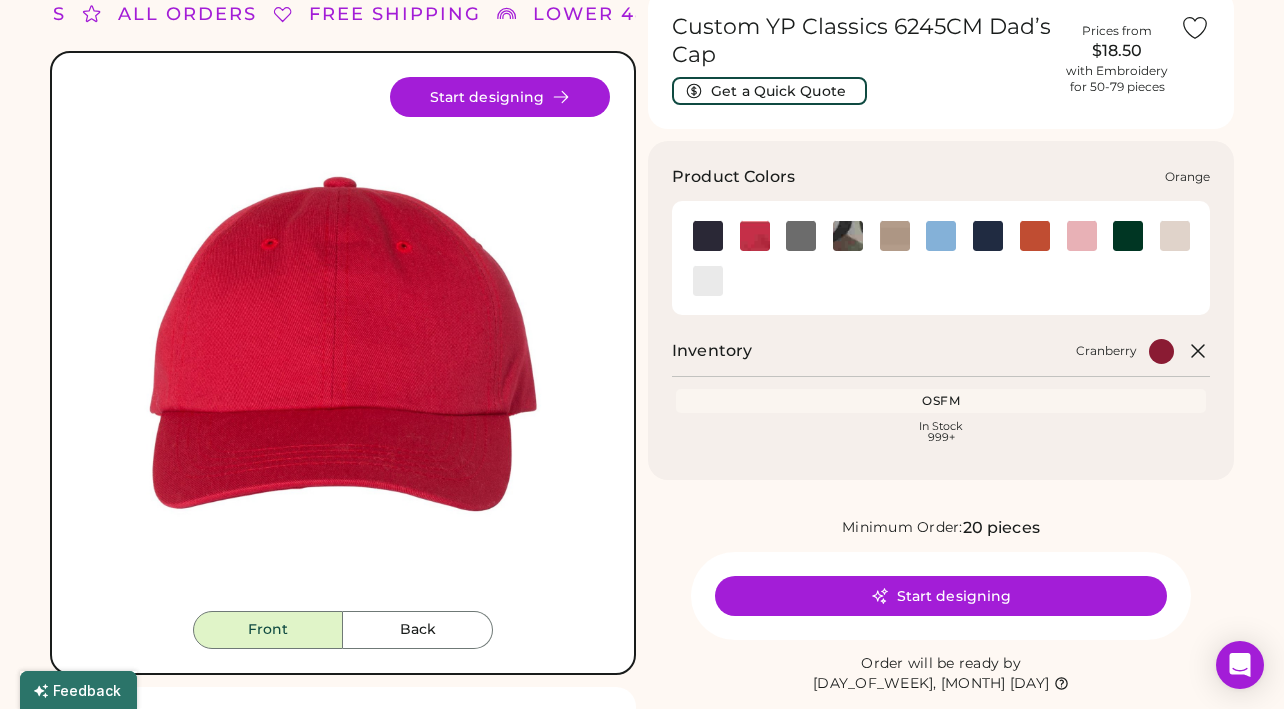 click 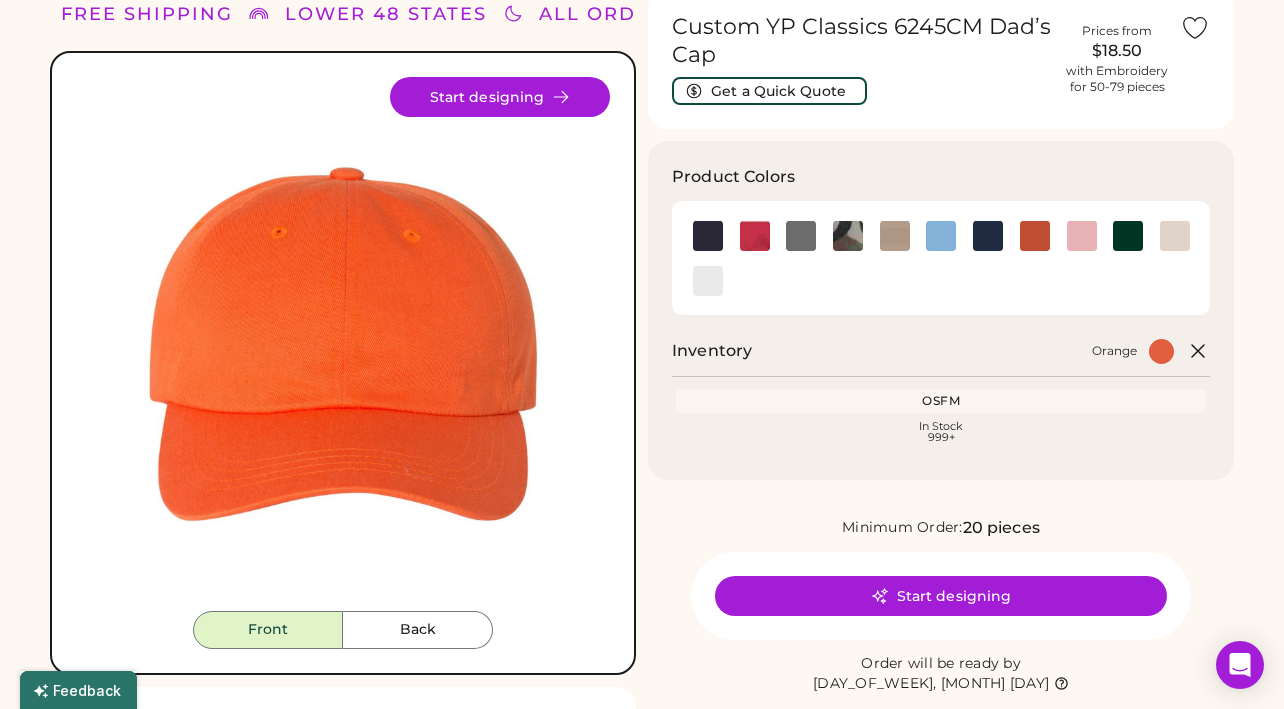 click 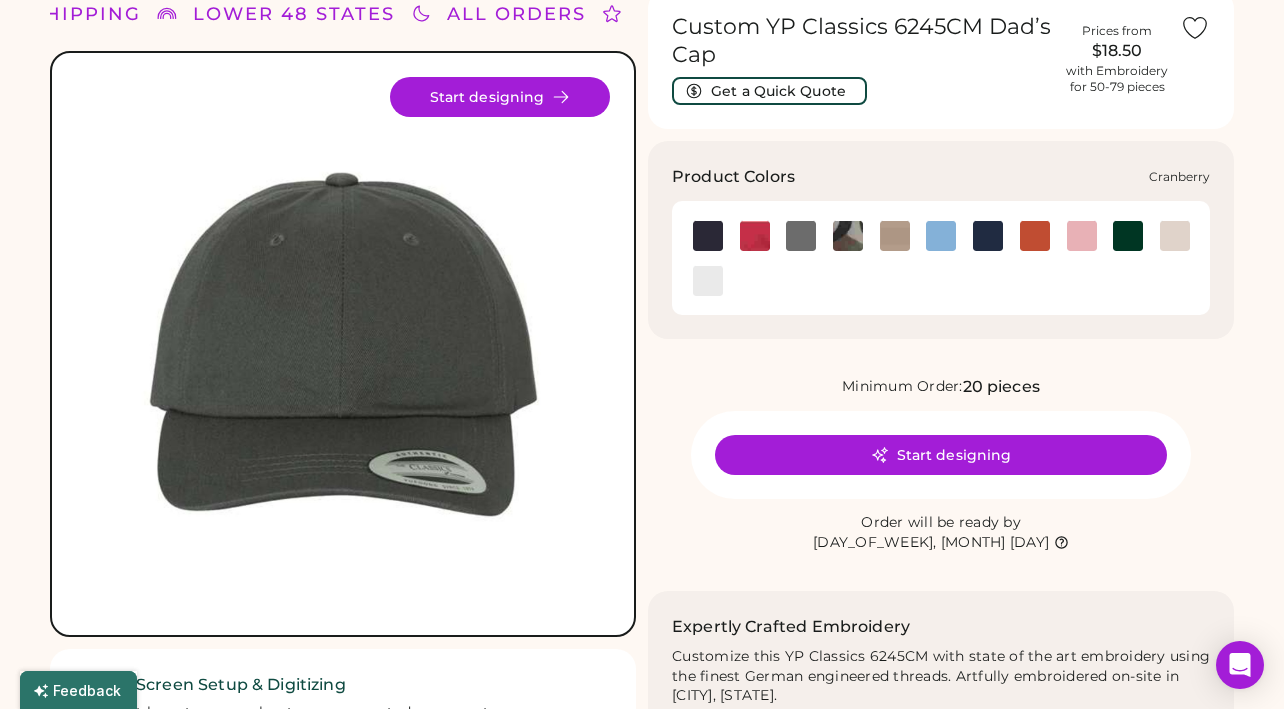 click 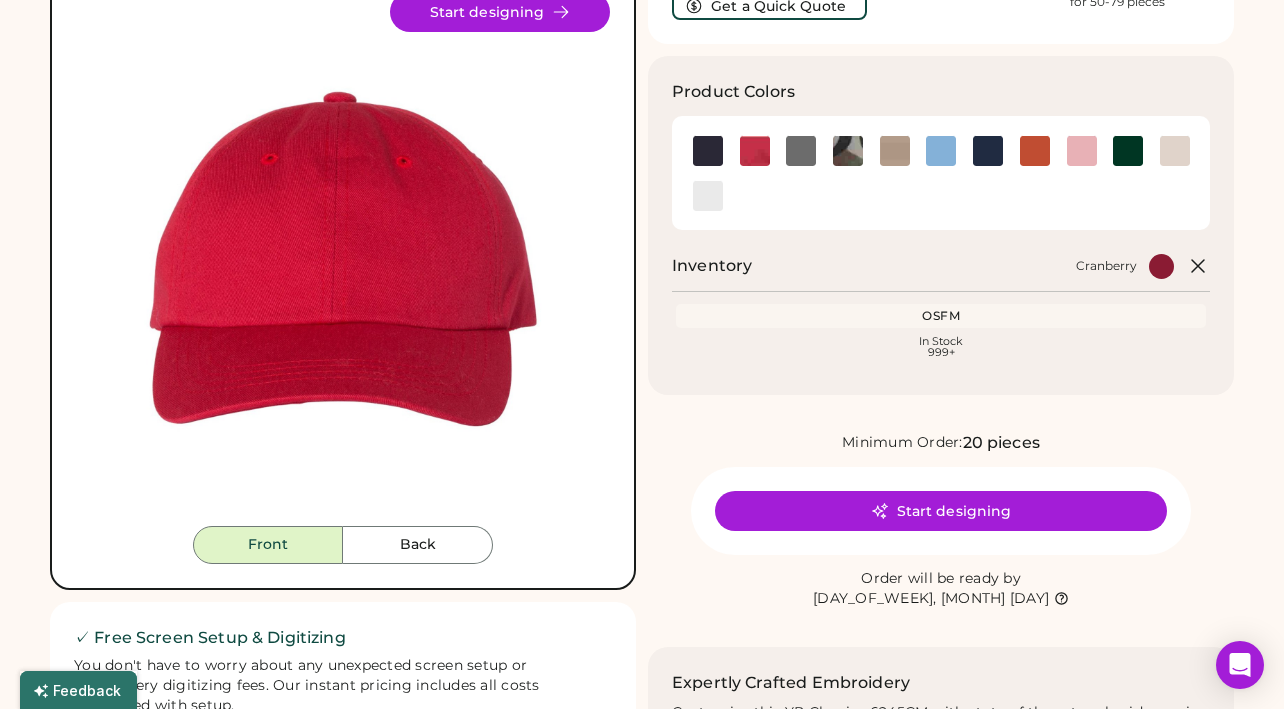 scroll, scrollTop: 174, scrollLeft: 0, axis: vertical 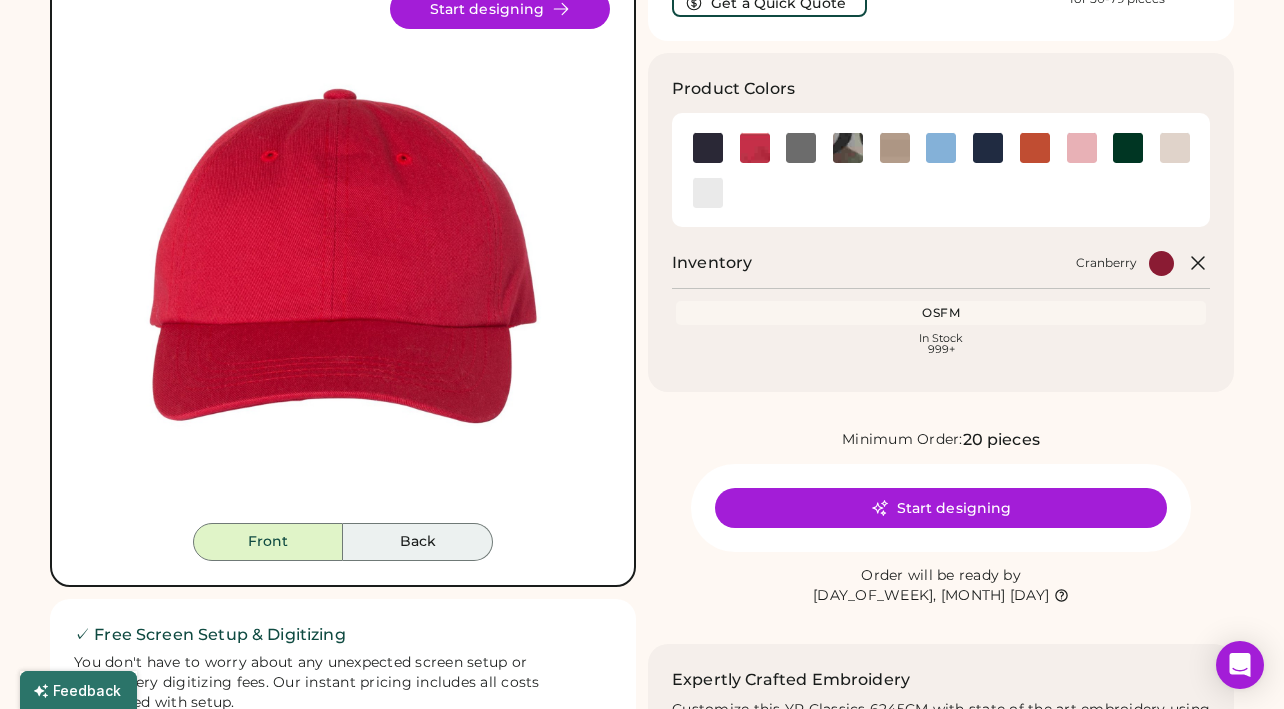 click on "Back" at bounding box center [418, 542] 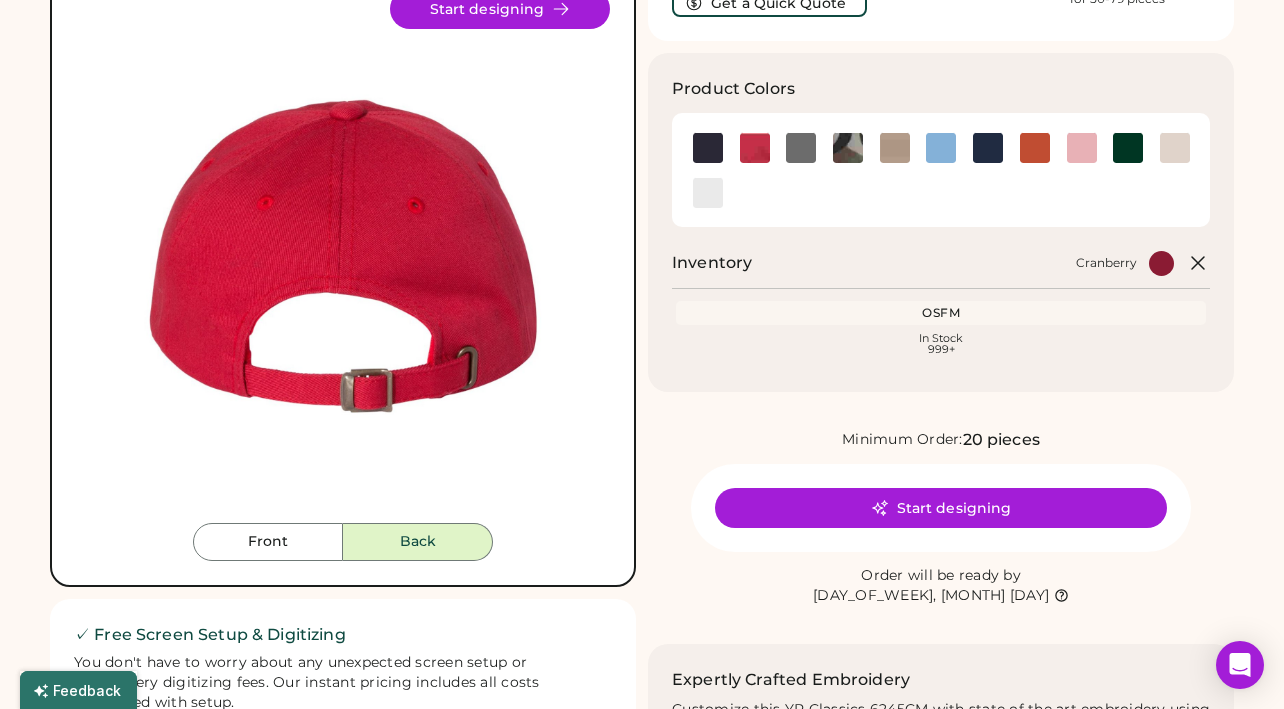 click on "Back" at bounding box center [418, 542] 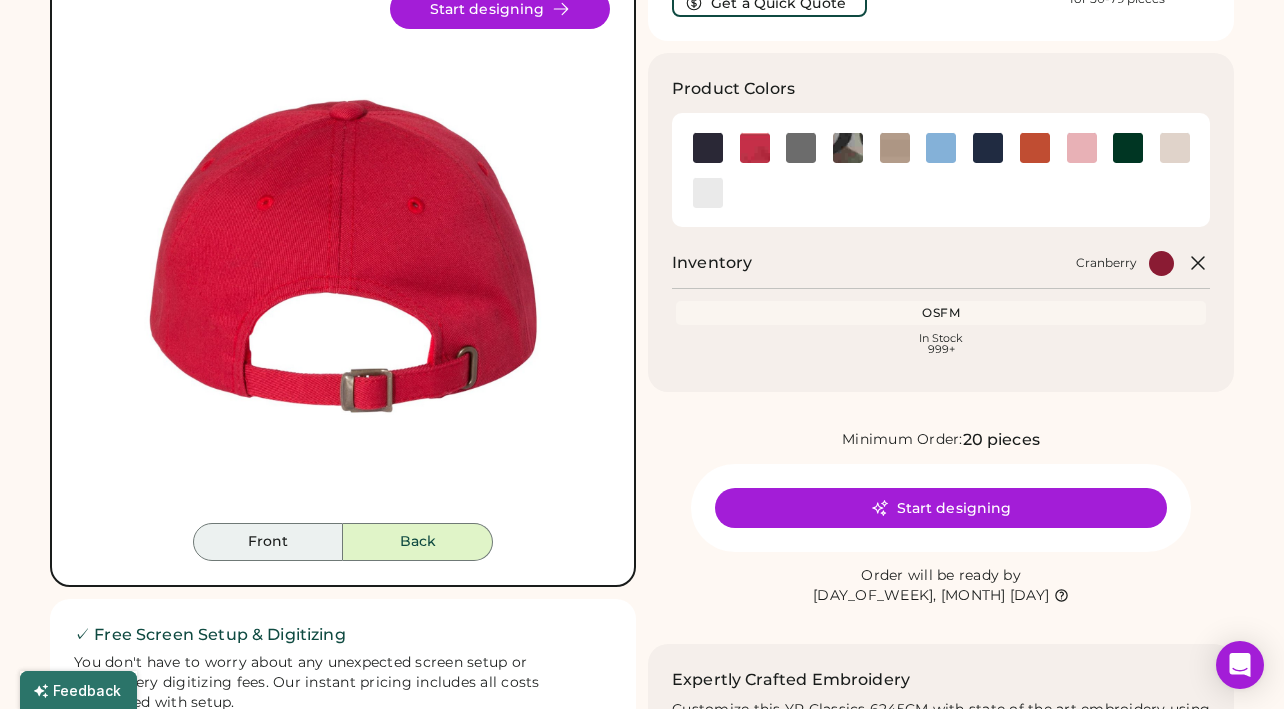 click on "Front" at bounding box center [268, 542] 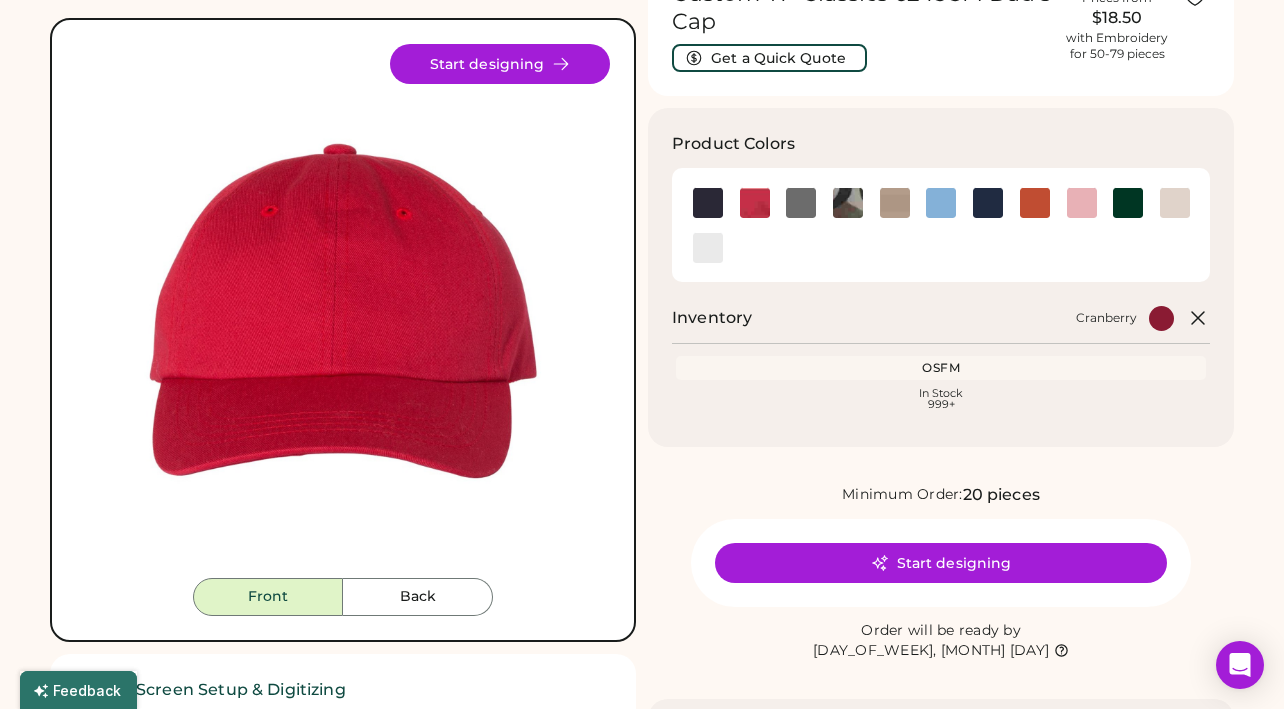 scroll, scrollTop: 117, scrollLeft: 0, axis: vertical 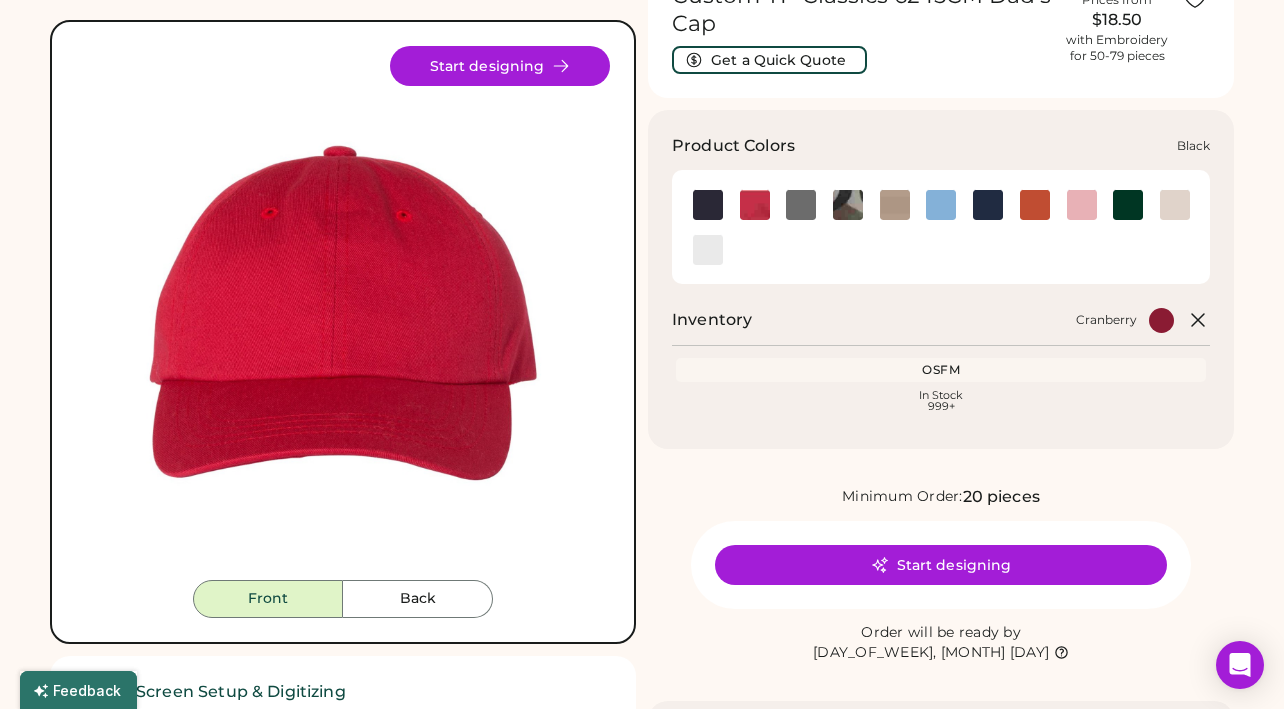 click 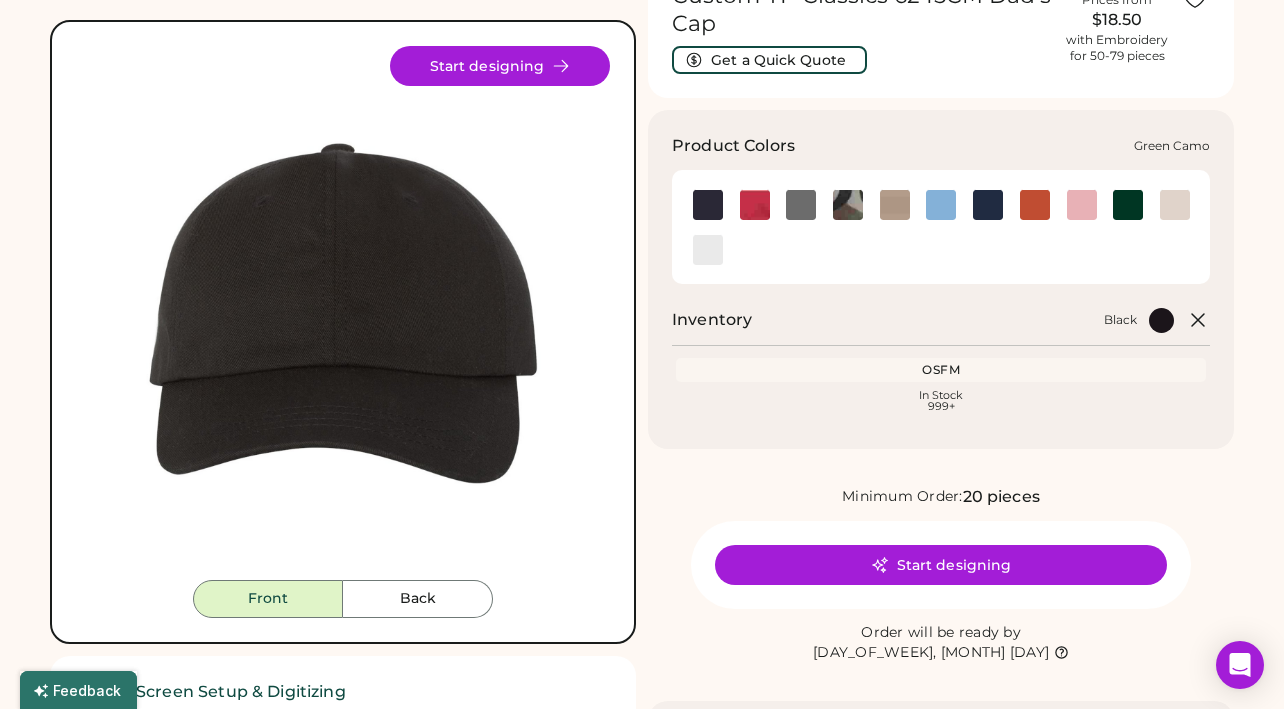 click 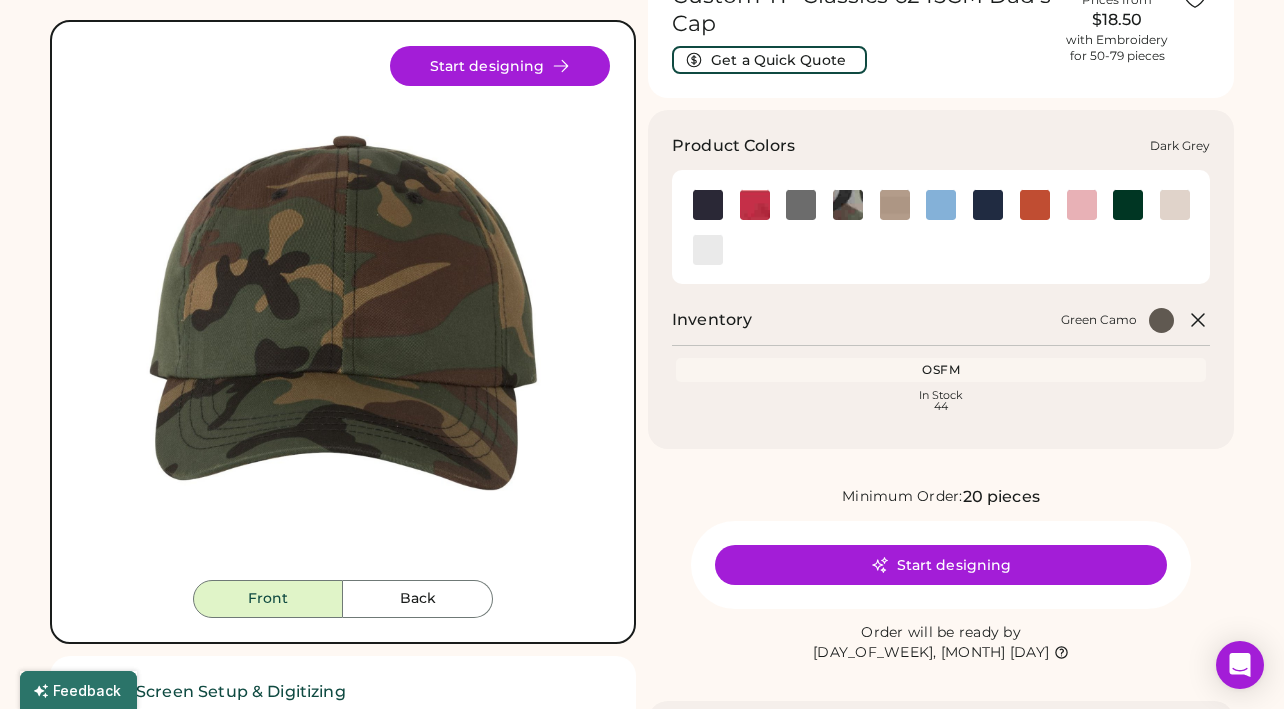 click 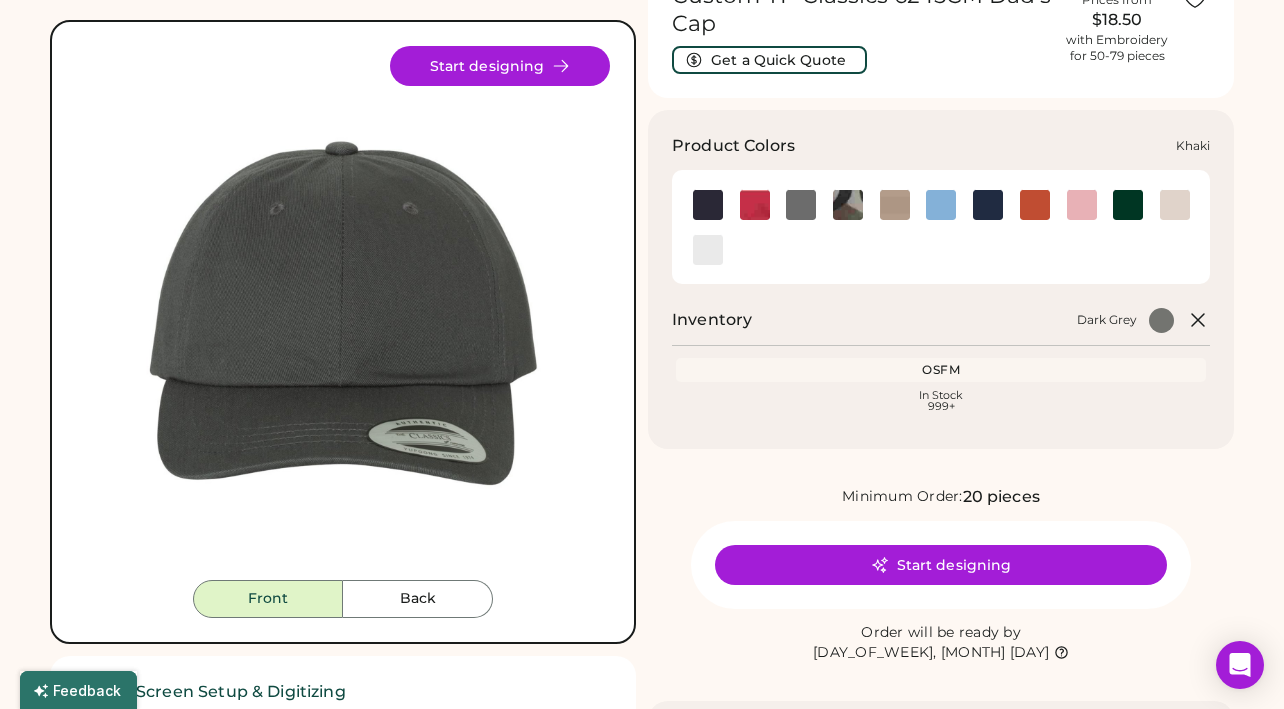 click 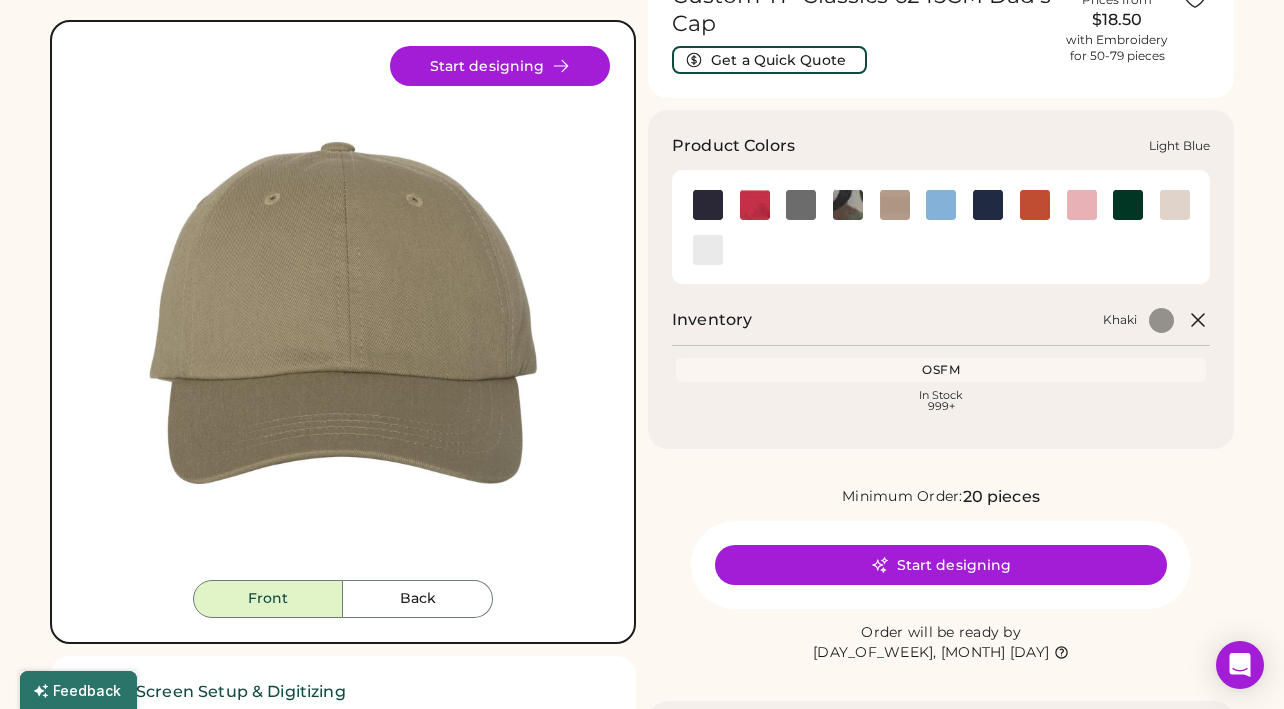 click 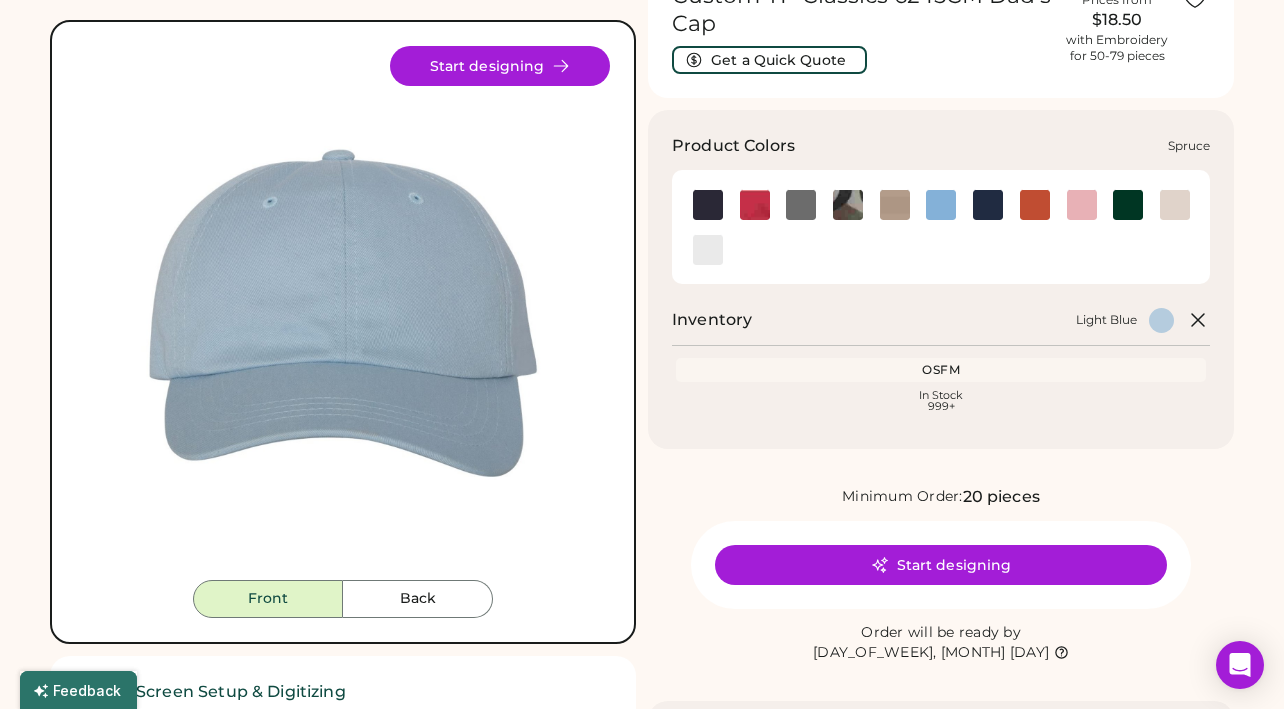 click 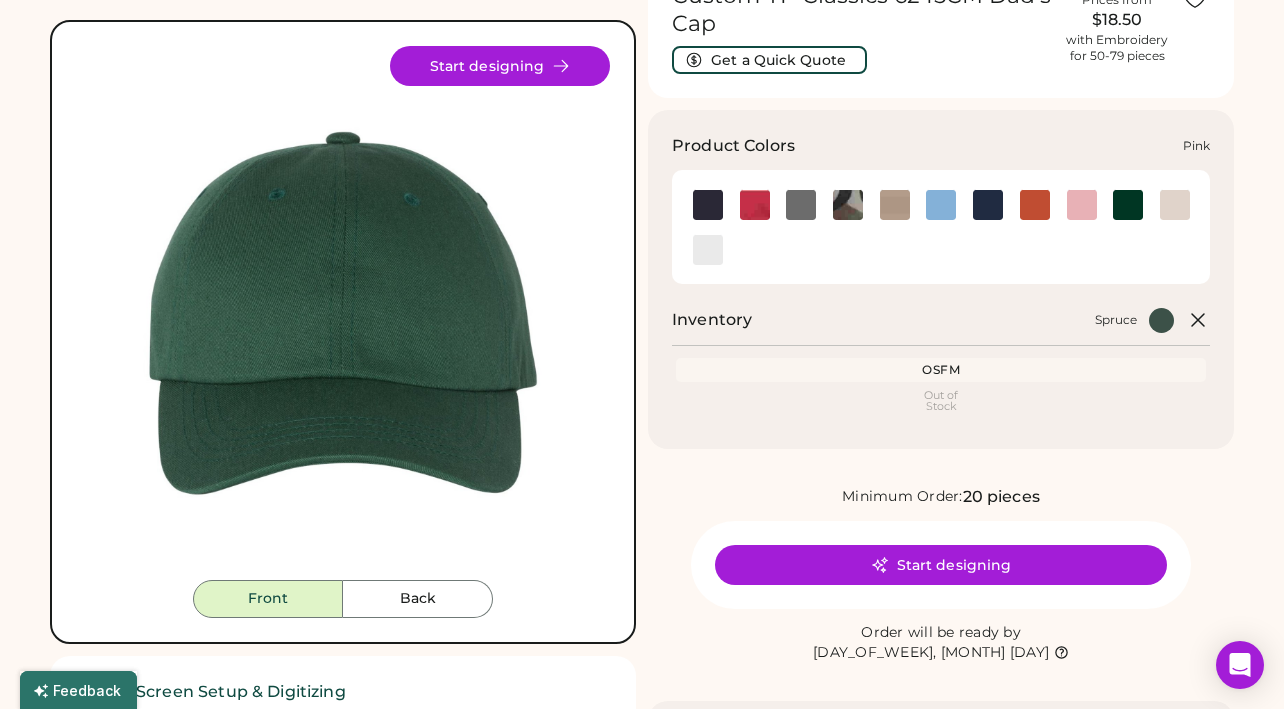 click 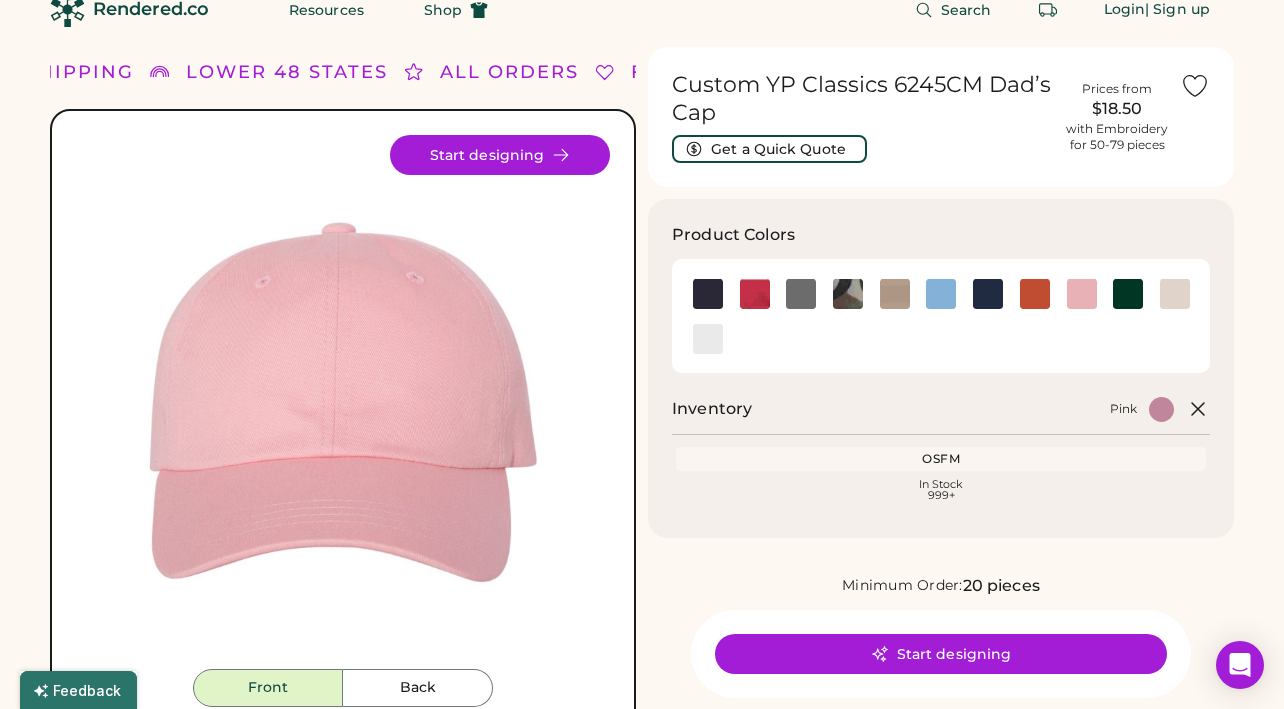 scroll, scrollTop: 29, scrollLeft: 0, axis: vertical 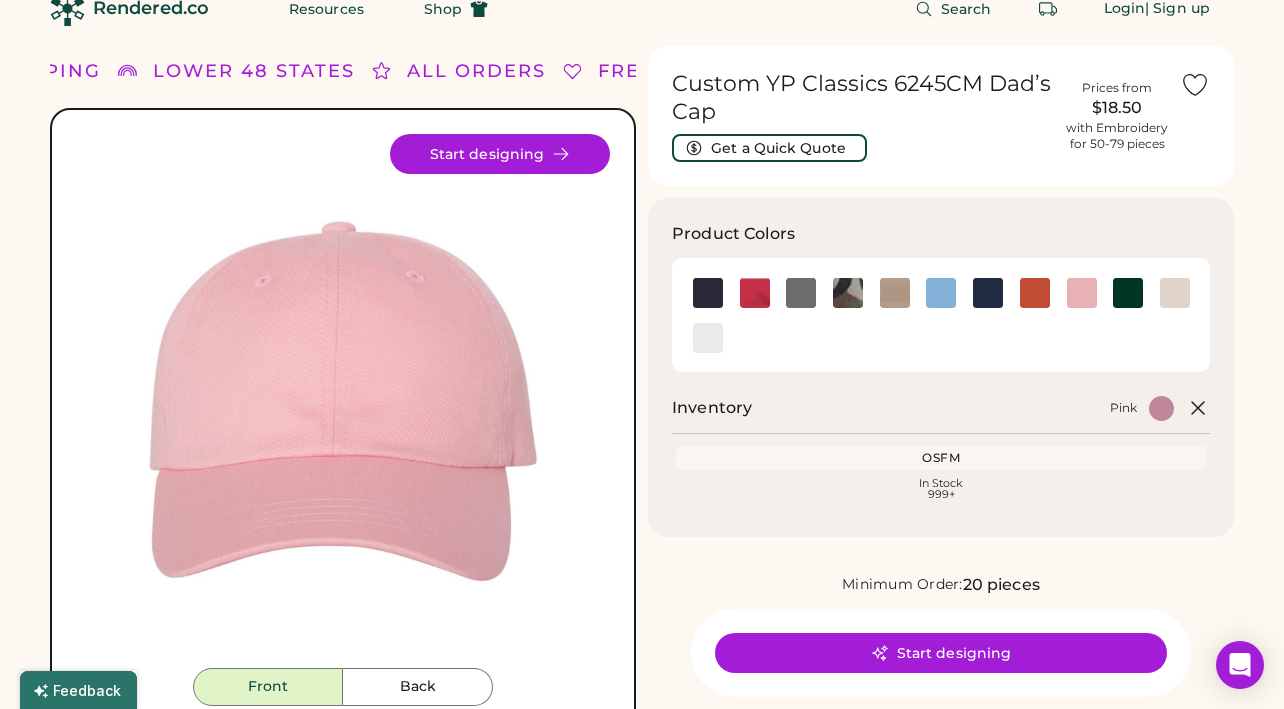 click 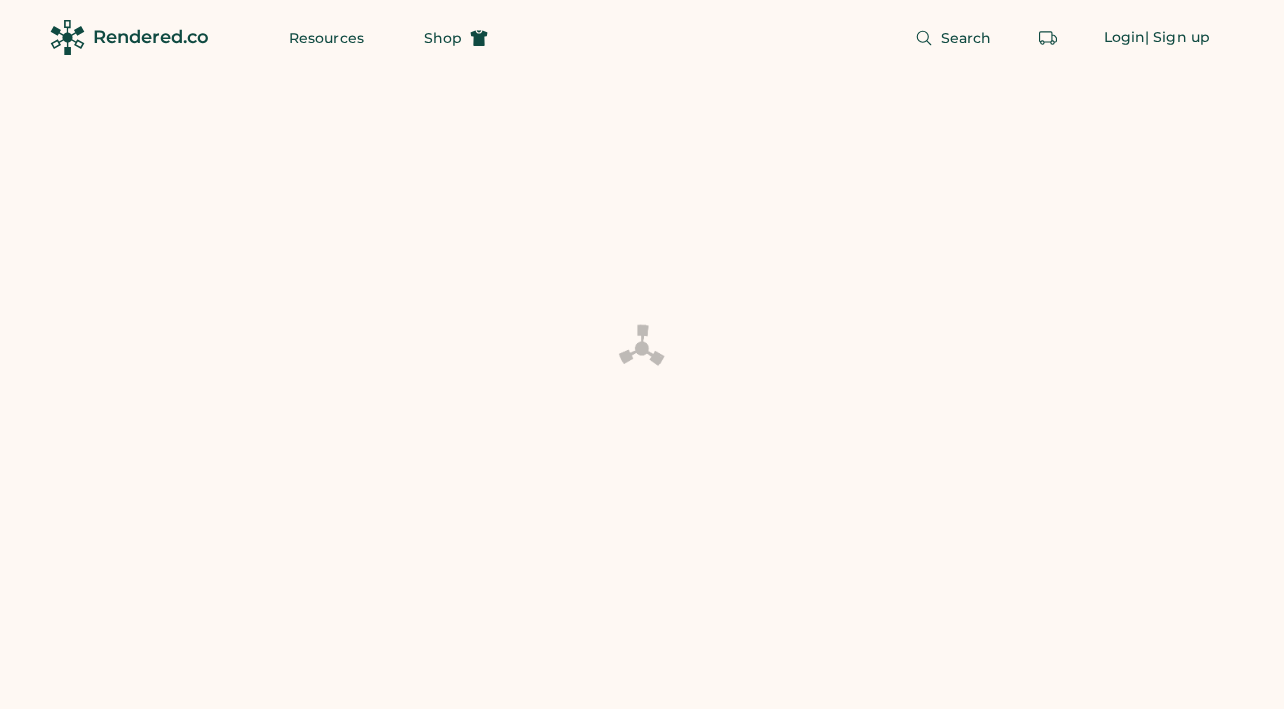 scroll, scrollTop: 0, scrollLeft: 0, axis: both 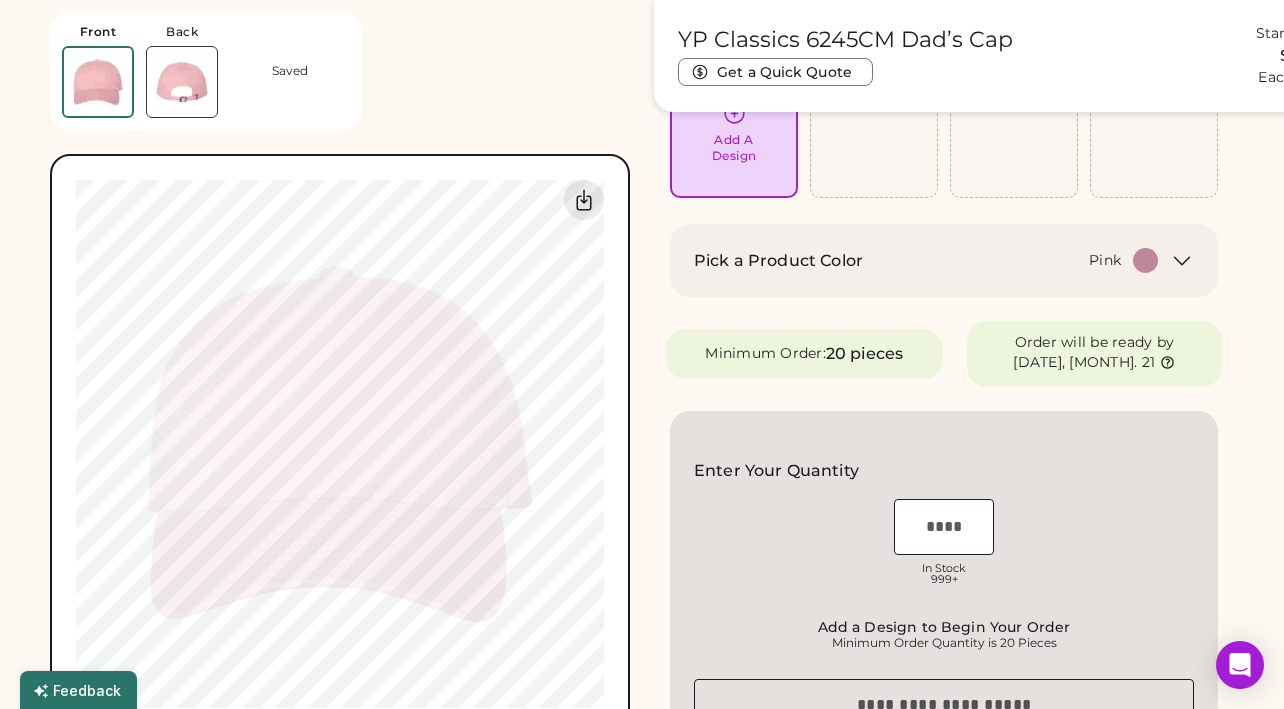 click on "20 pieces" at bounding box center [864, 354] 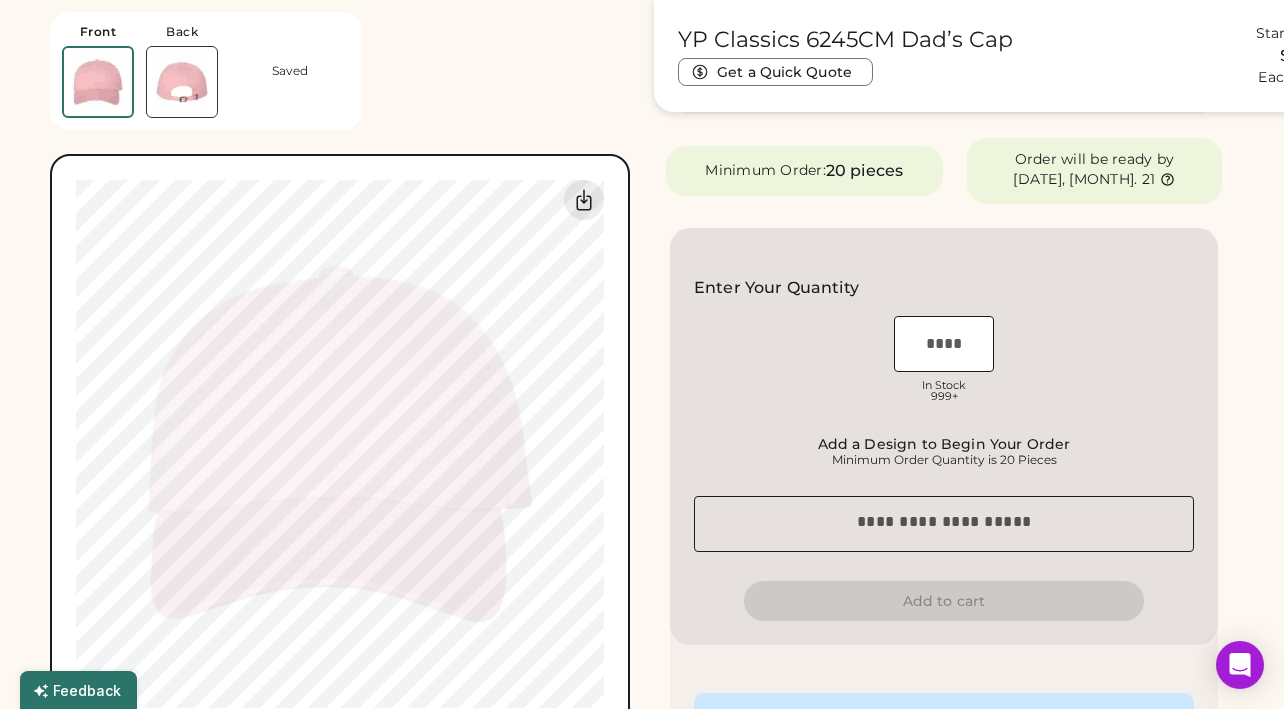 scroll, scrollTop: 402, scrollLeft: 0, axis: vertical 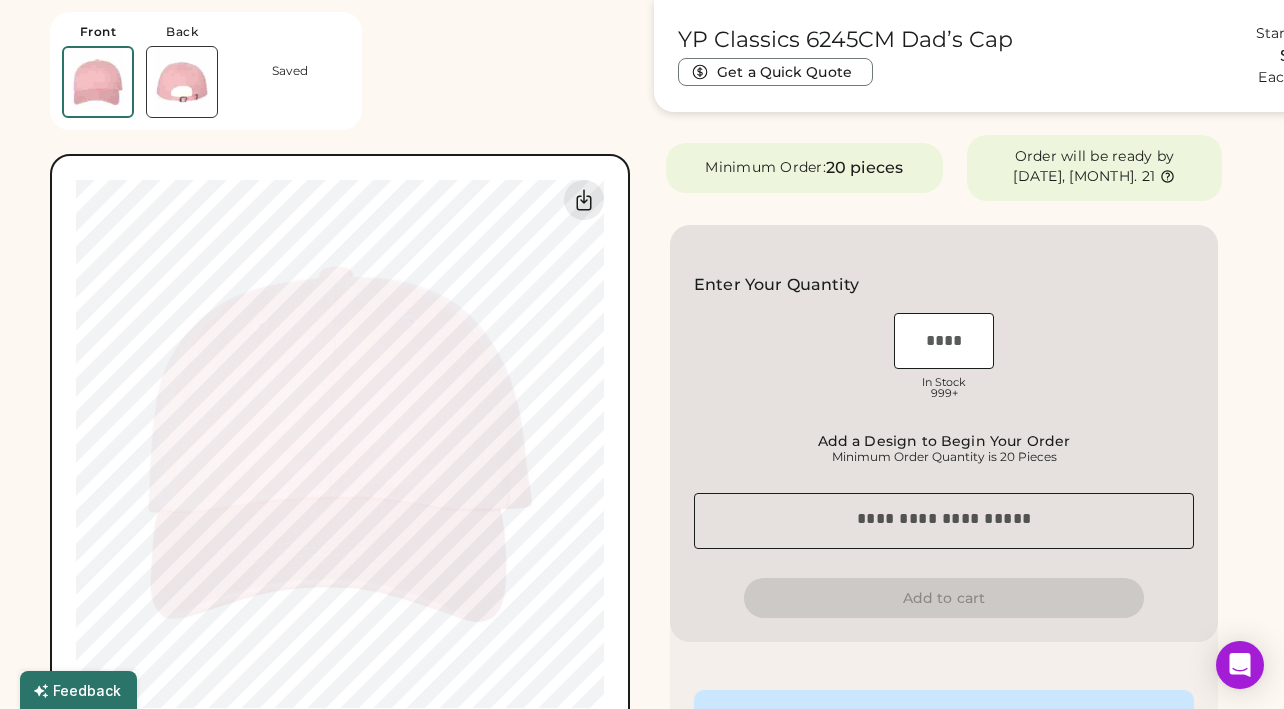click at bounding box center [944, 341] 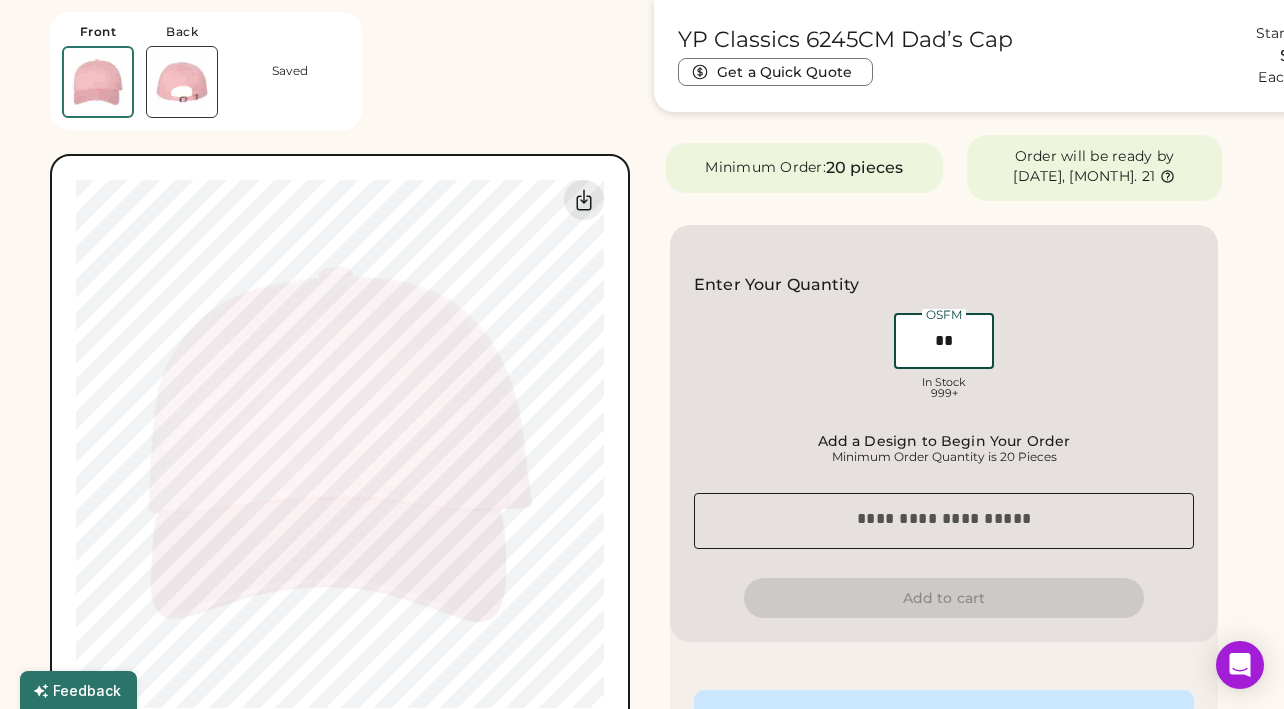type on "**" 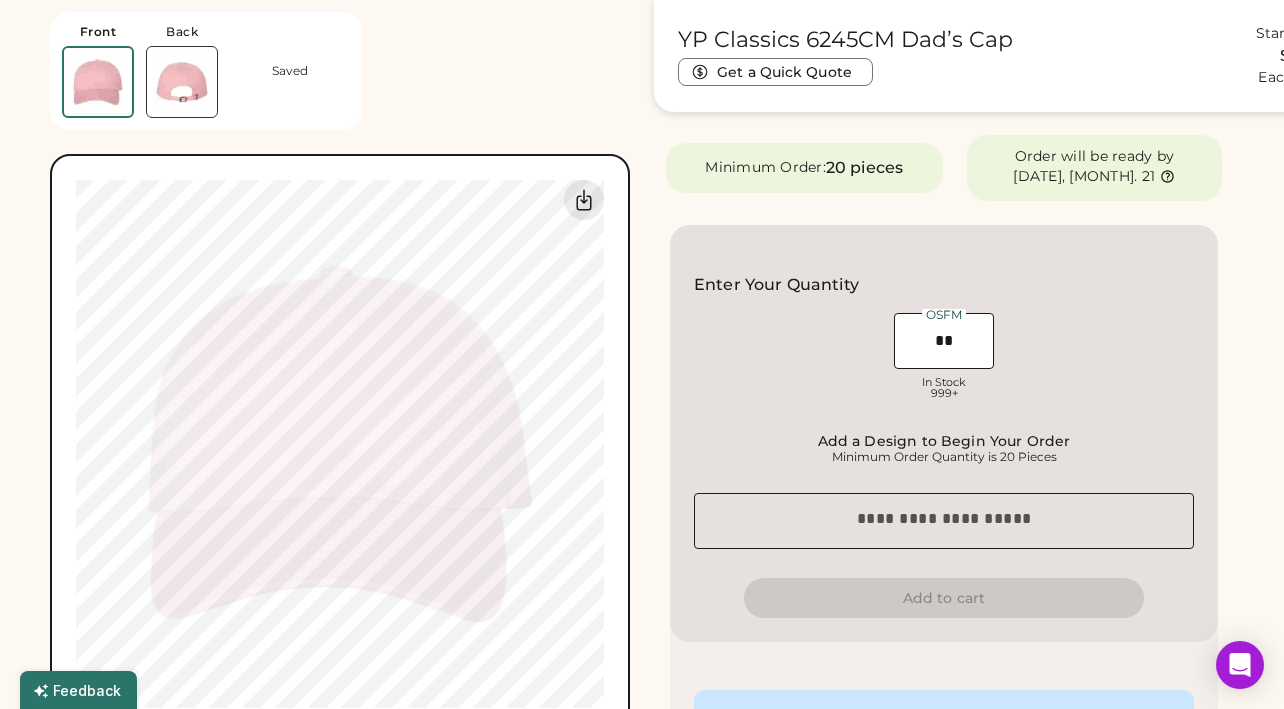 click on "Front Back Saved    0% 0%    YP Classics 6245CM Dad’s Cap    Get a Quick Quote Starting At    $17.65 Each |  50-79    Customize This Product    Add A
Design Pick a Product Color Pink    Minimum Order:  20 pieces Order will be ready by Thursday, Aug. 21     Enter Your Quantity OSFM In Stock
999+ Add a Design to Begin Your Order Minimum Order Quantity is 20 Pieces Special instructions Add to cart This price includes: ✓ 2"x2" Front Embroidery    How does pricing work? Quantity Price each 20-29 $19.30 30-49 $18.60 50-79 $17.65 80-99 $17.20 100-149 $16.10 150-299 $15.65       View more price breaks Product Details
100% cotton, chino twill Multicam is 98/2 cotton/PU spandex Camo is 65/35 polyester/cotton Unstructured, six-panel, low-profile Permacurv® visor Buckle closure with grommetPlease note camouflage patterns may feature brand logos 6245CM Product Measurements" at bounding box center [642, 582] 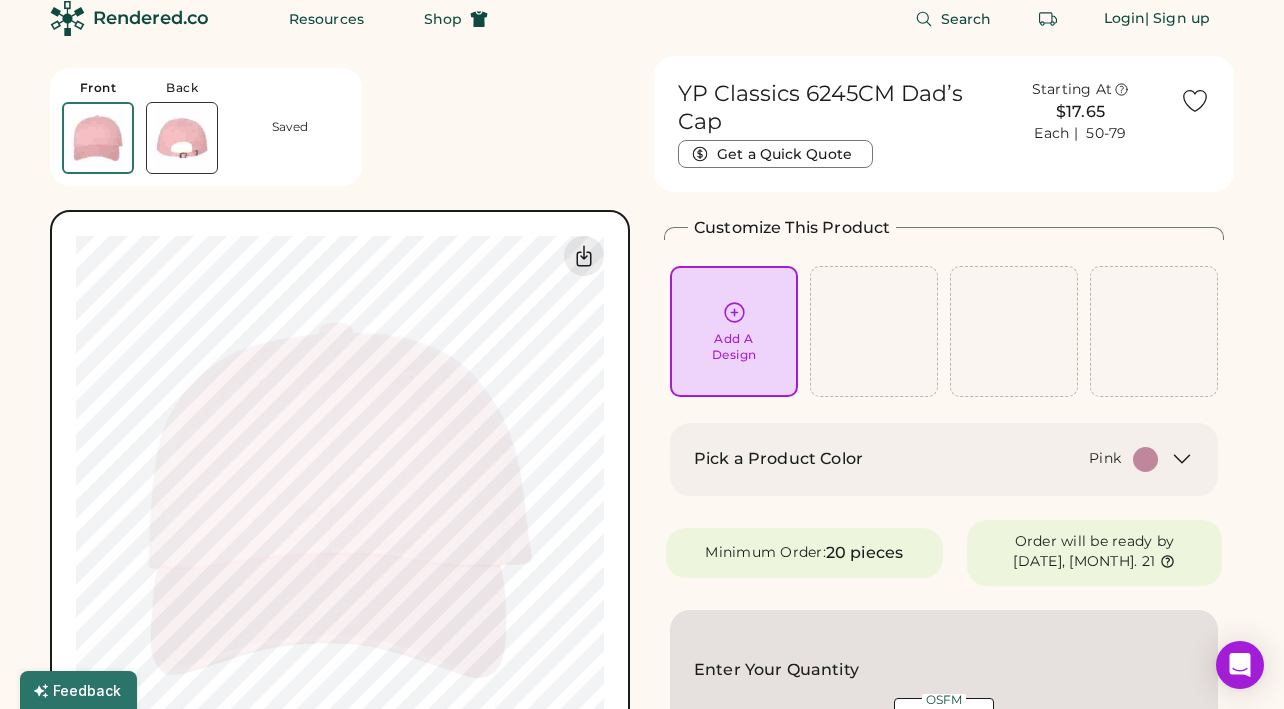 scroll, scrollTop: 17, scrollLeft: 0, axis: vertical 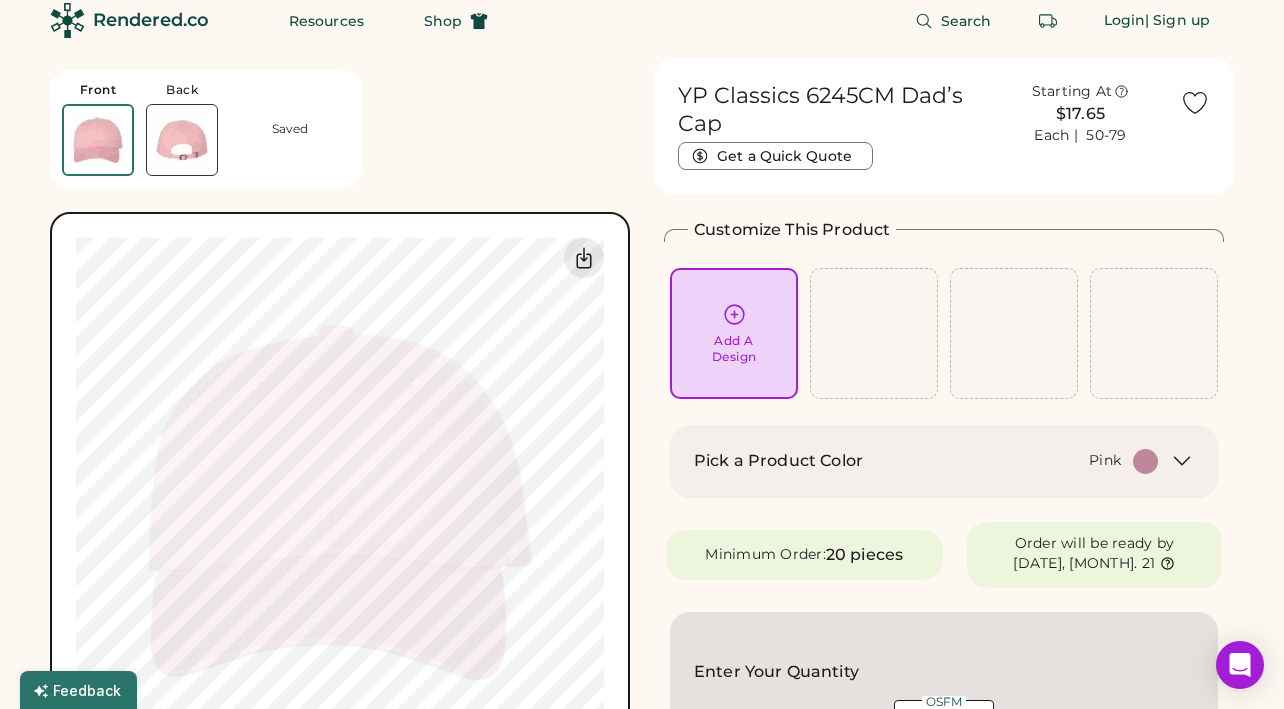 click 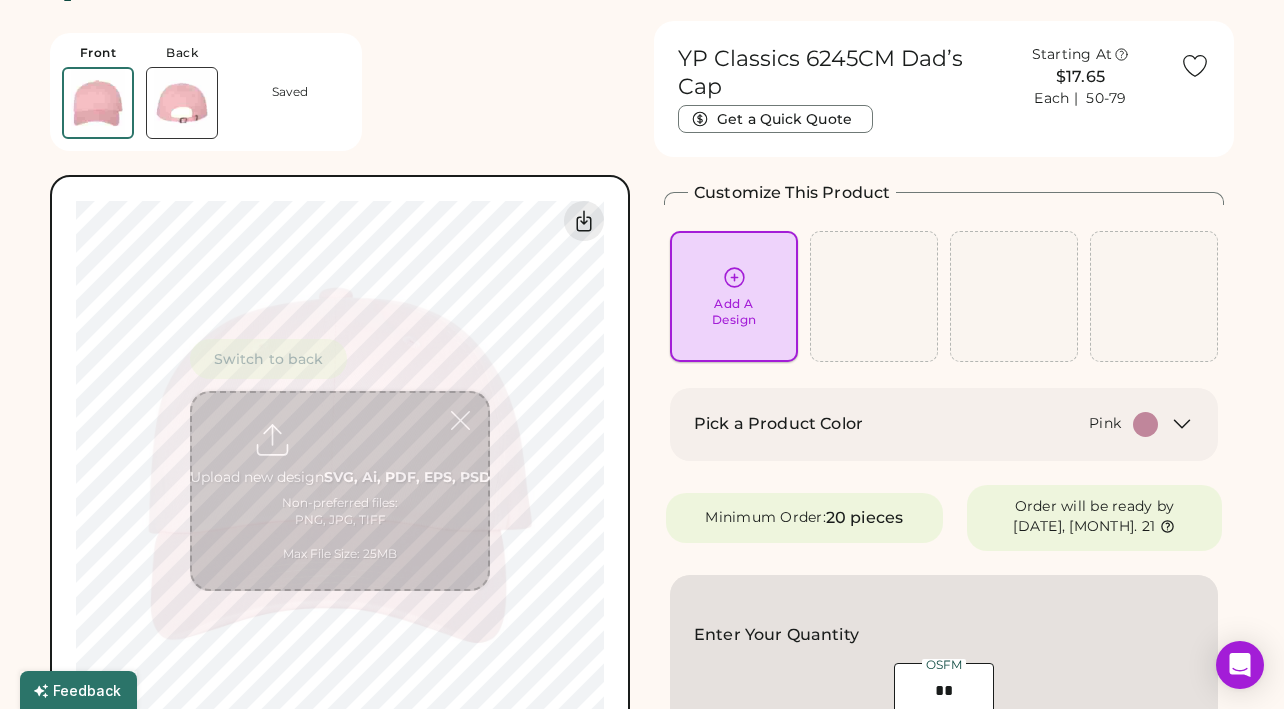 scroll, scrollTop: 75, scrollLeft: 0, axis: vertical 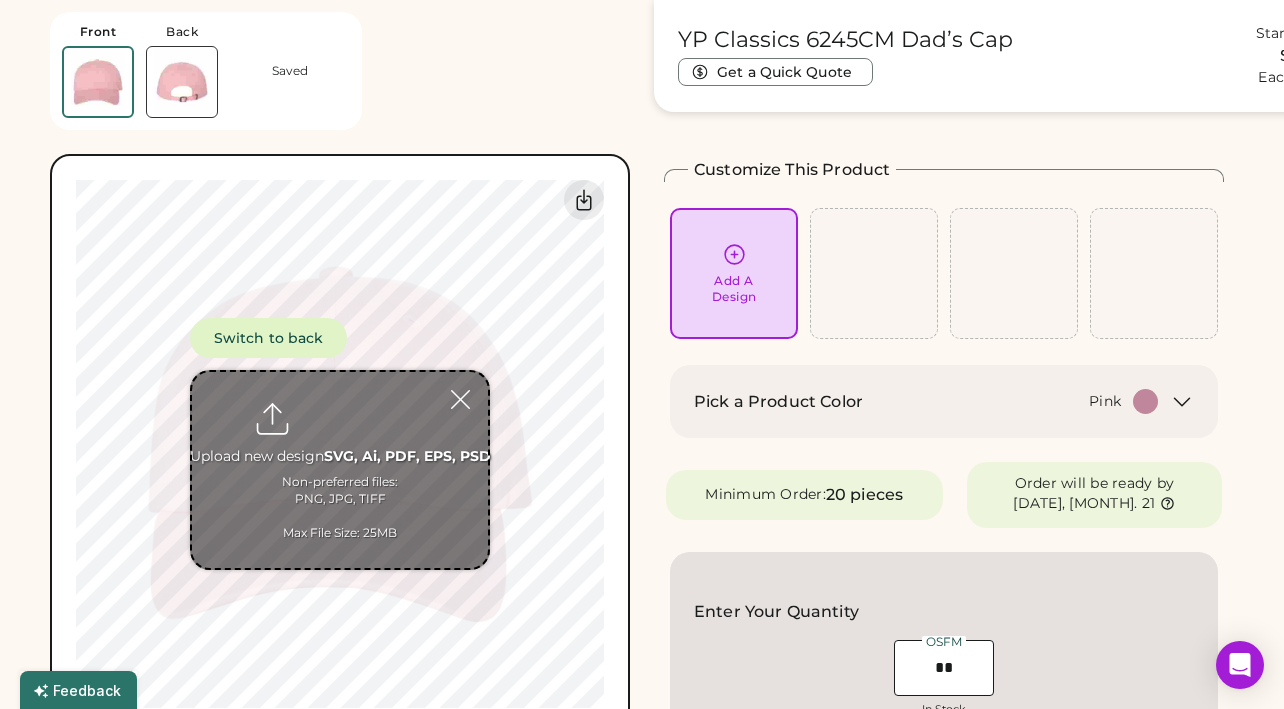 click at bounding box center [340, 470] 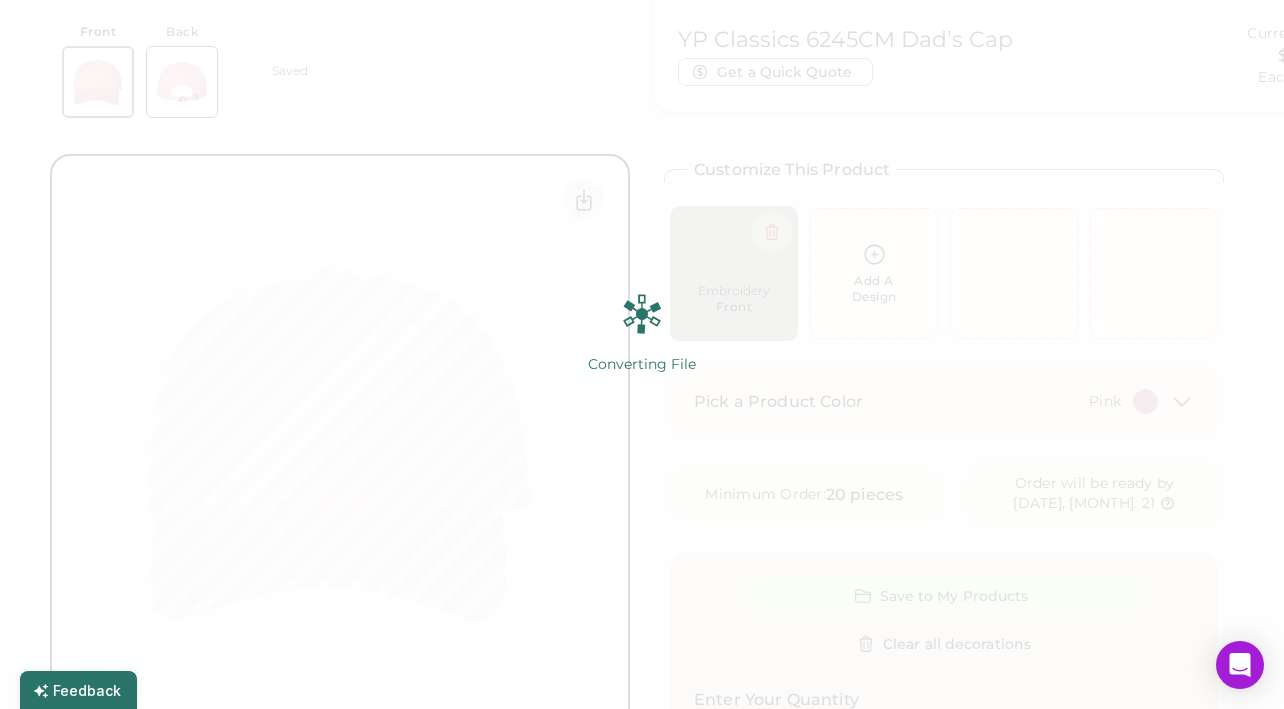 type on "*****" 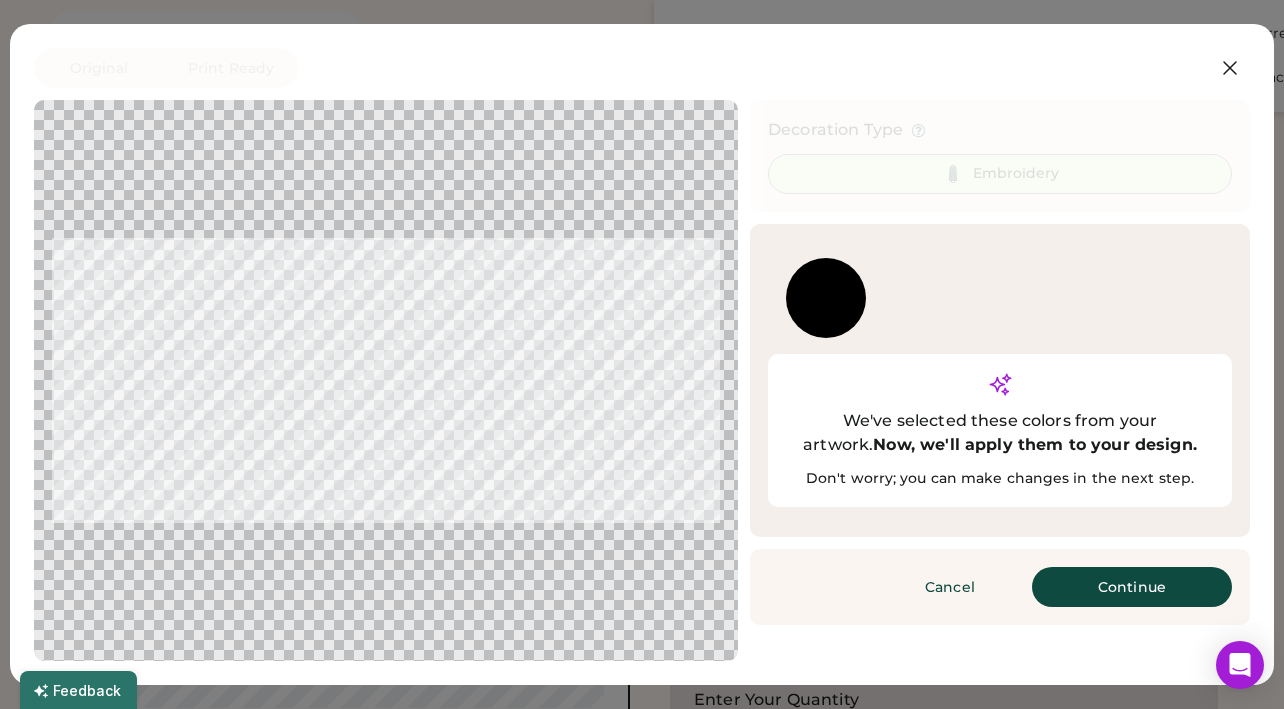 click on "Continue" at bounding box center [1132, 587] 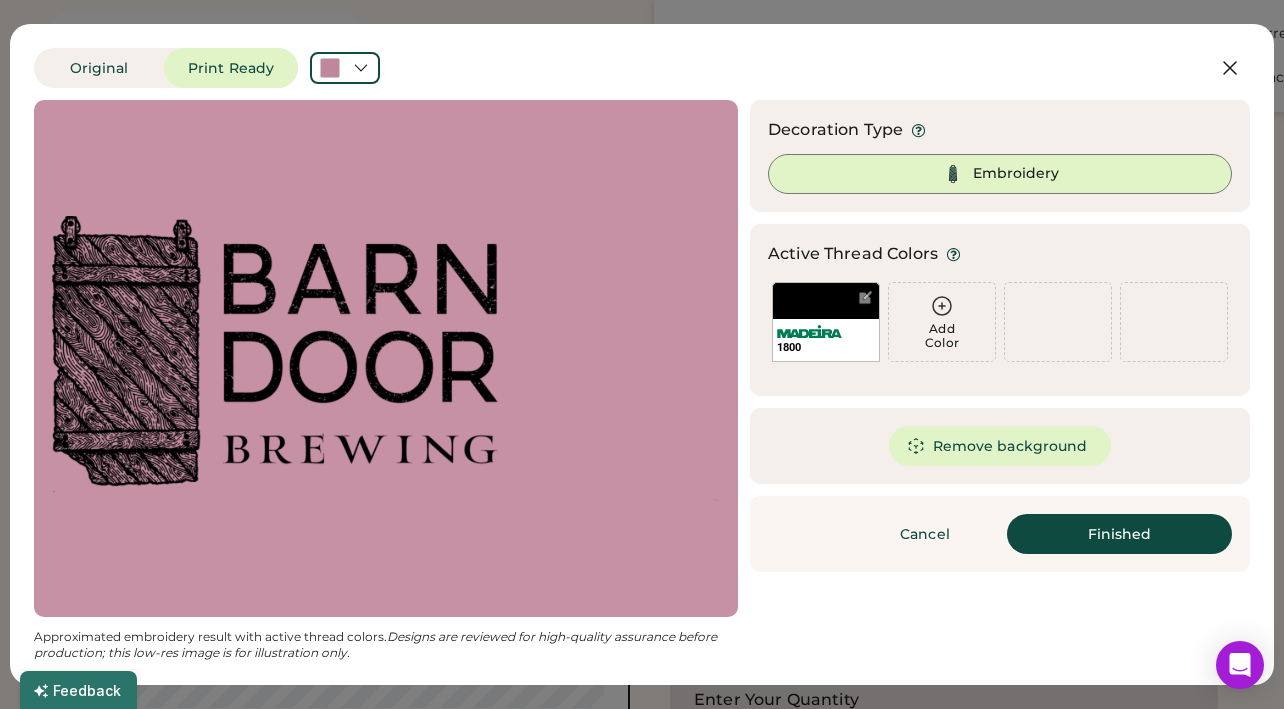 click at bounding box center (386, 358) 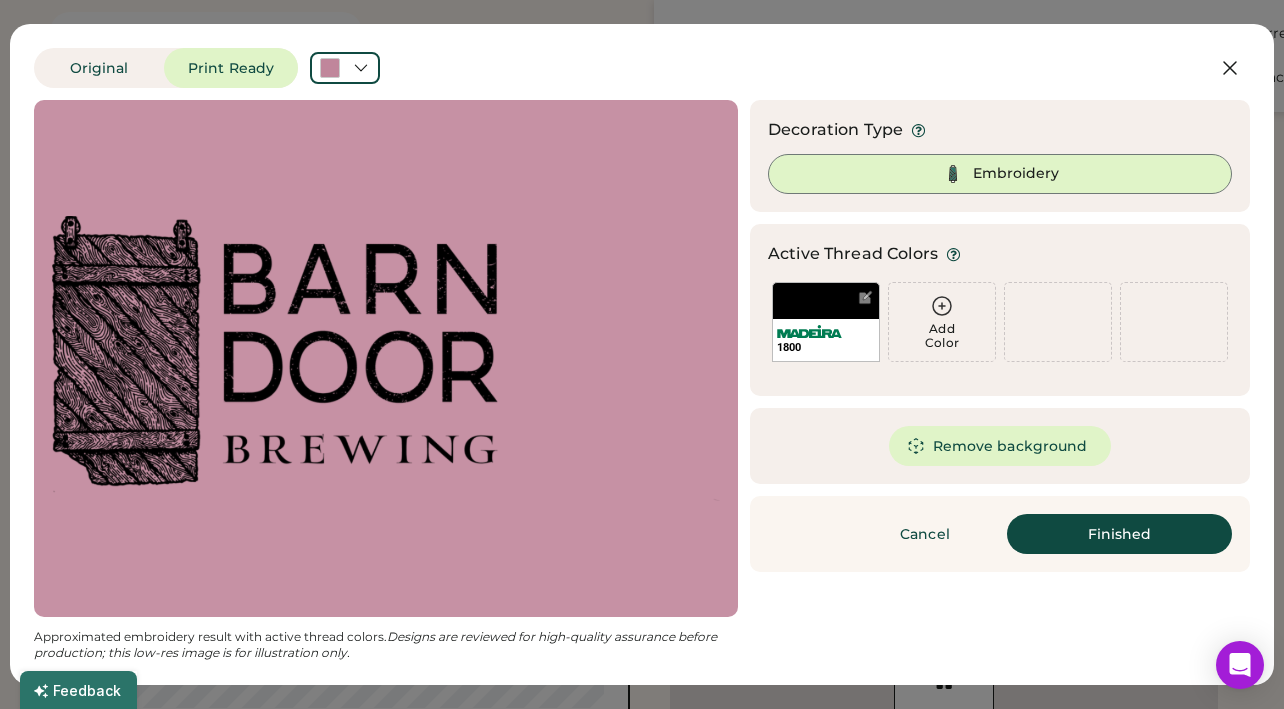 scroll, scrollTop: 144, scrollLeft: 0, axis: vertical 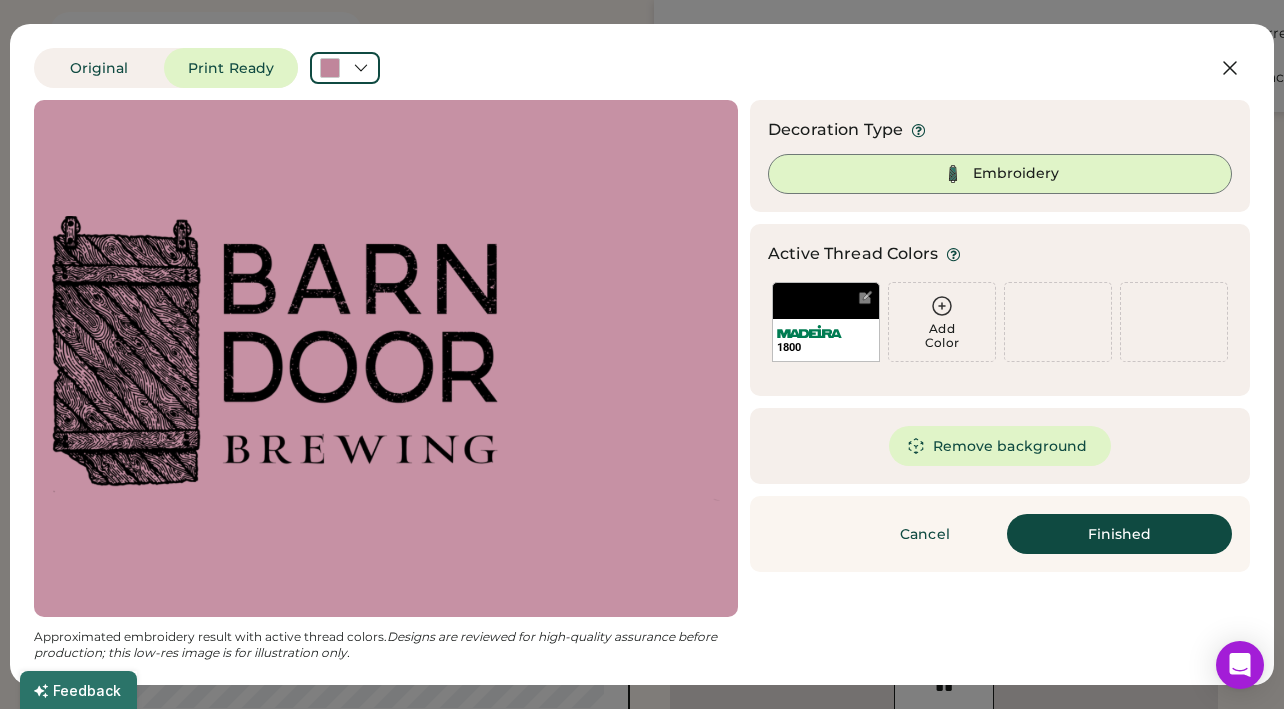 click on "Finished" at bounding box center (1119, 534) 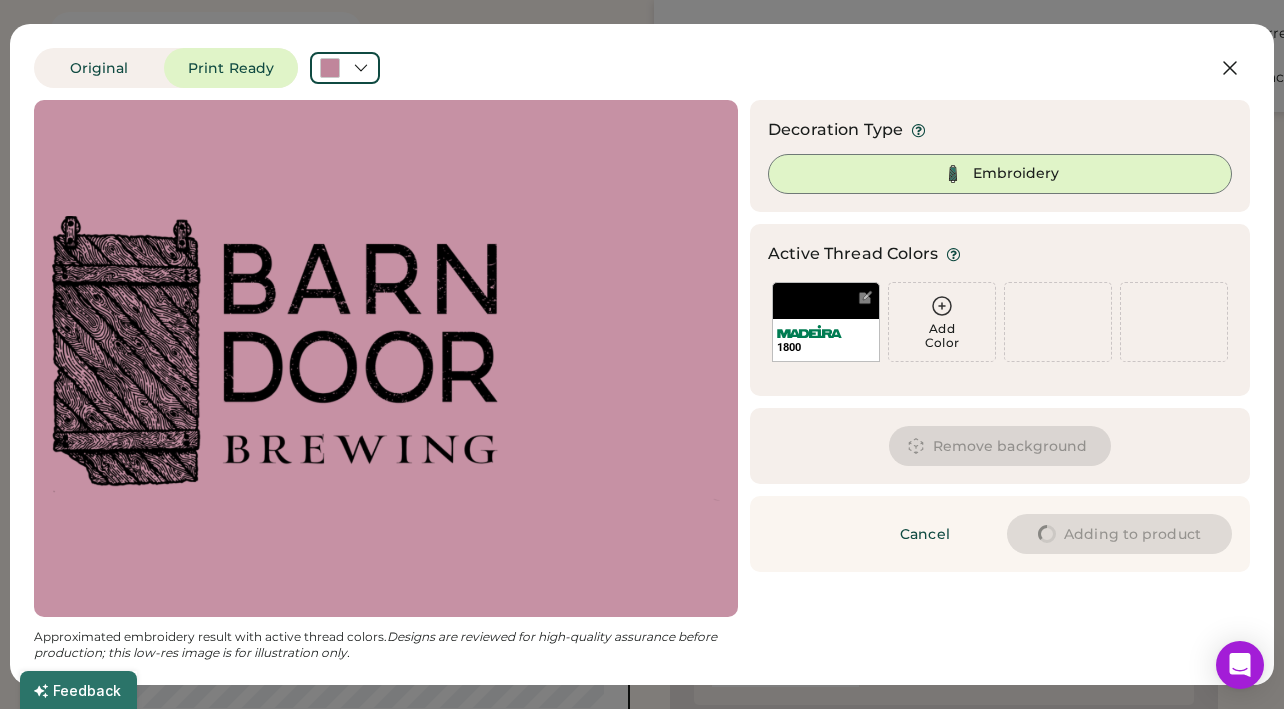 type on "****" 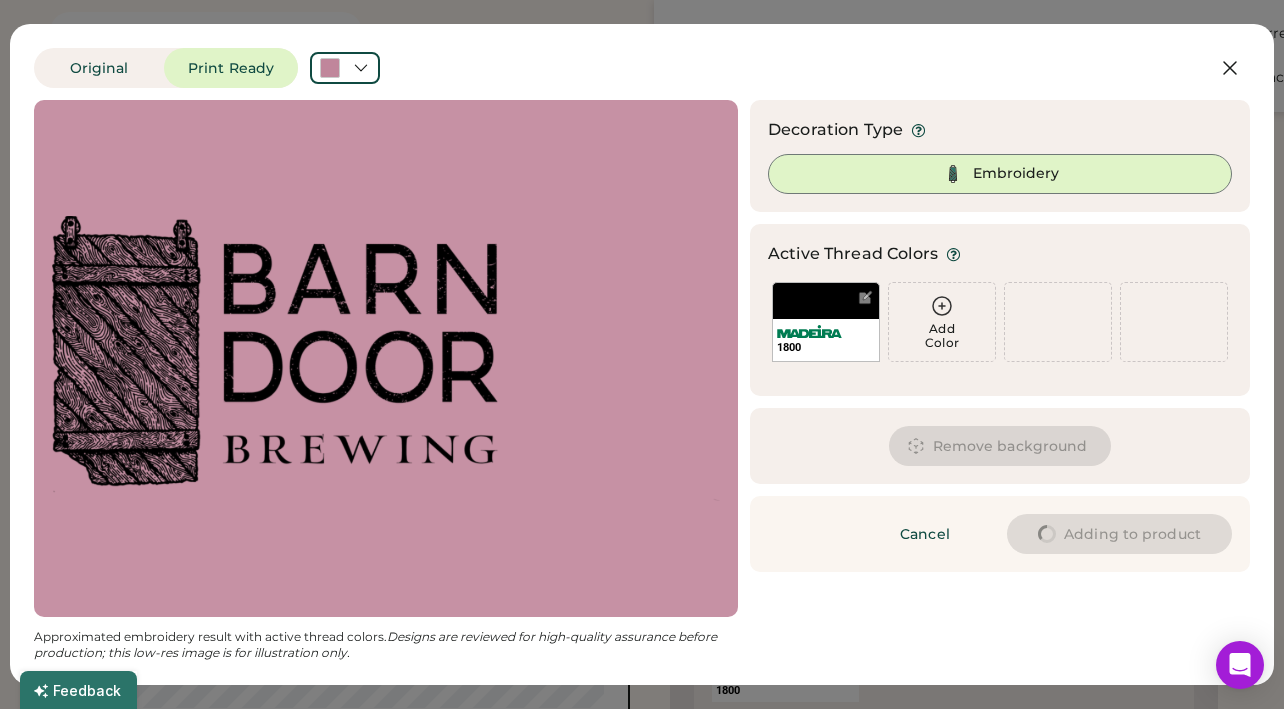 type on "****" 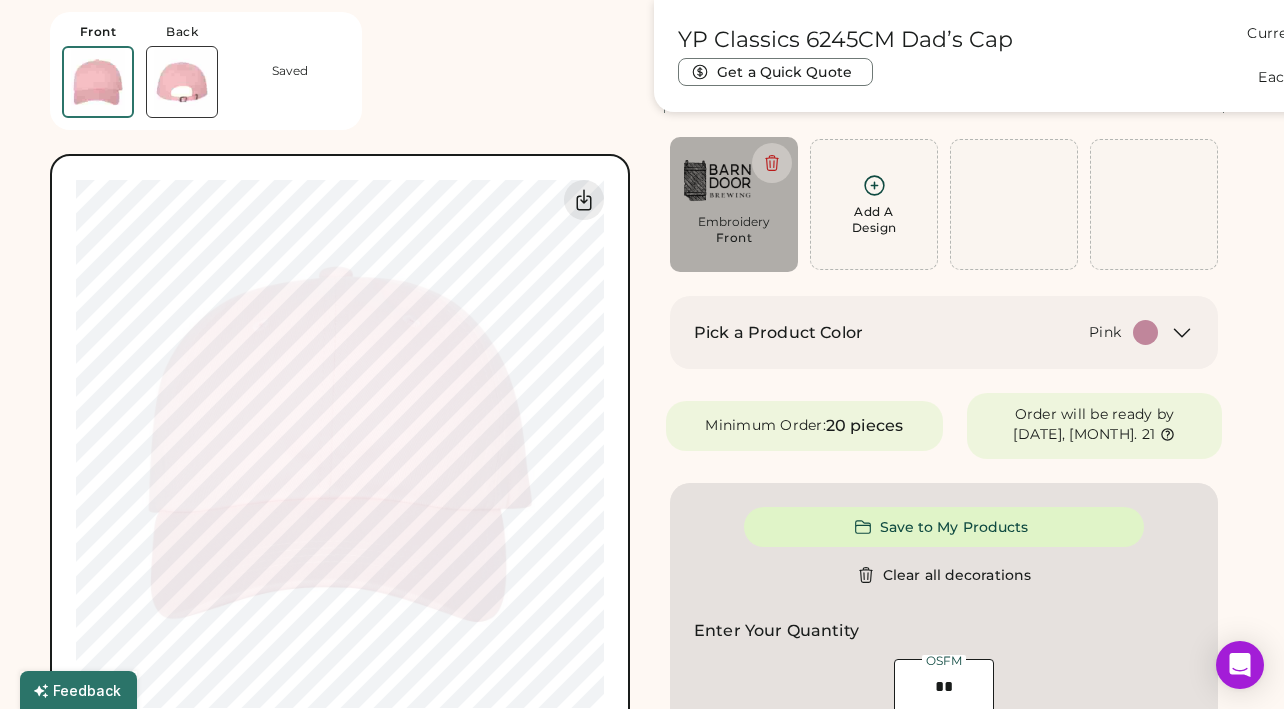 type on "****" 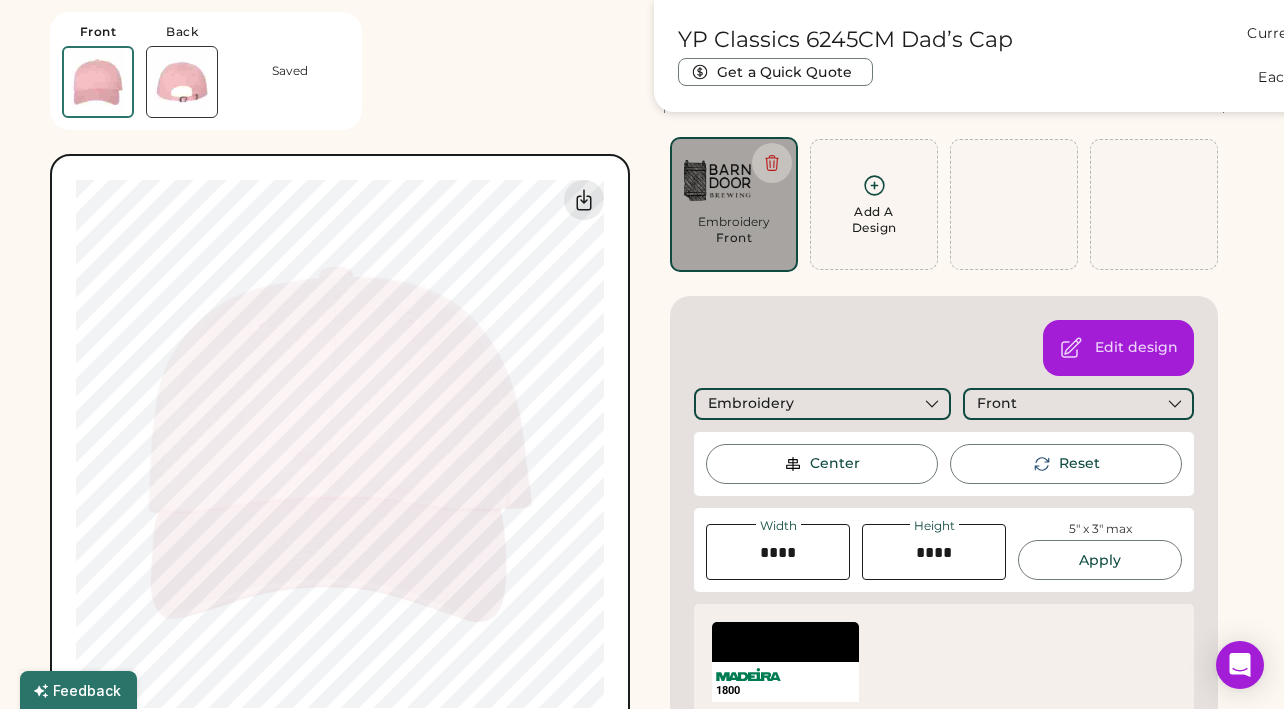 type on "******" 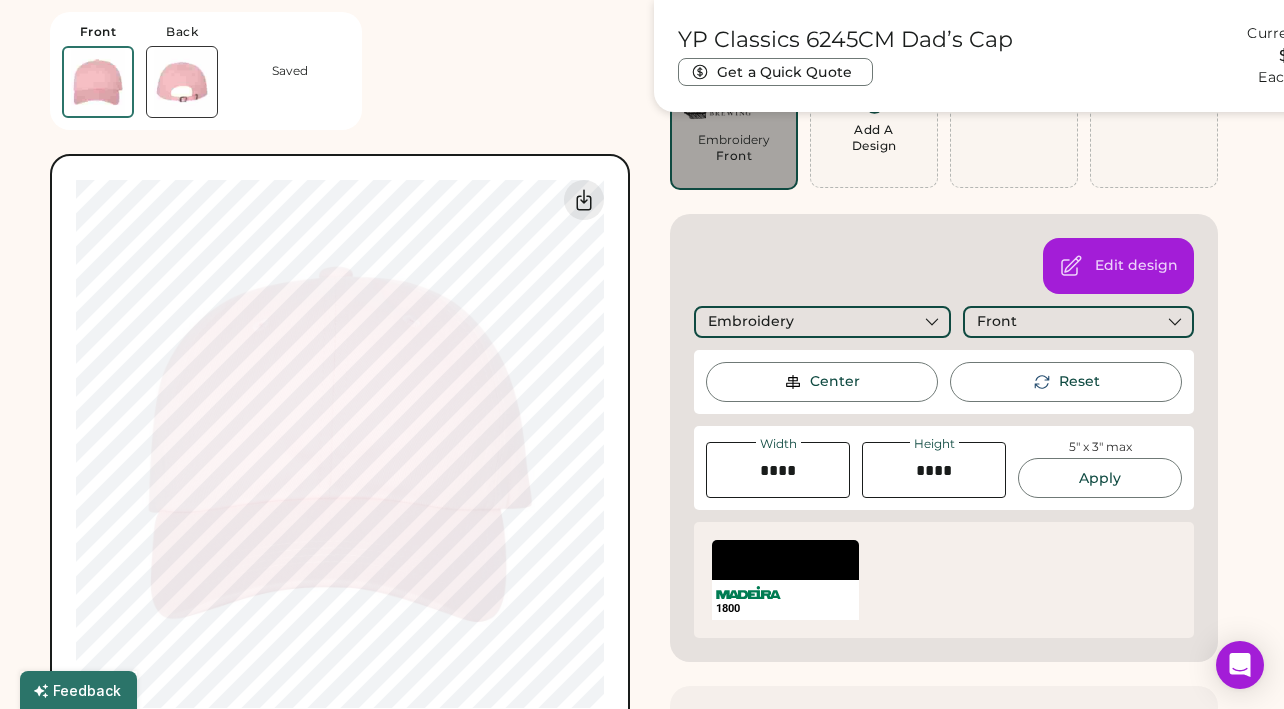 scroll, scrollTop: 242, scrollLeft: 0, axis: vertical 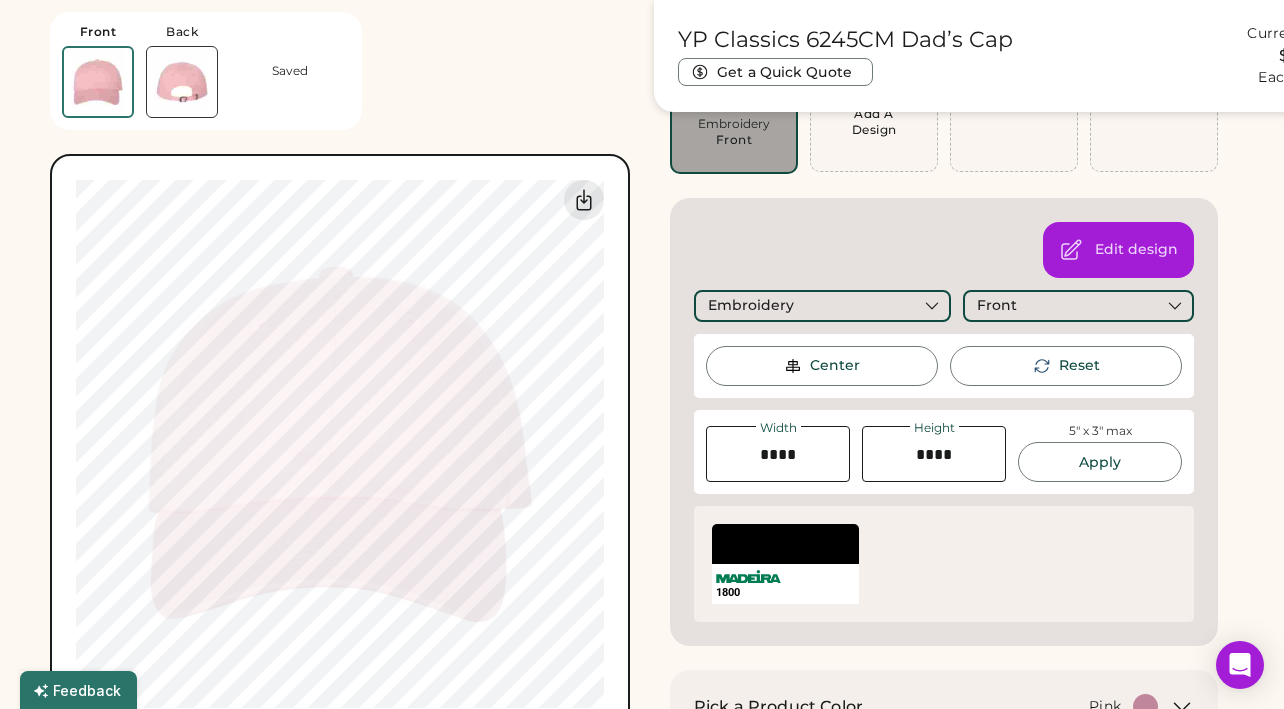 click at bounding box center (793, 366) 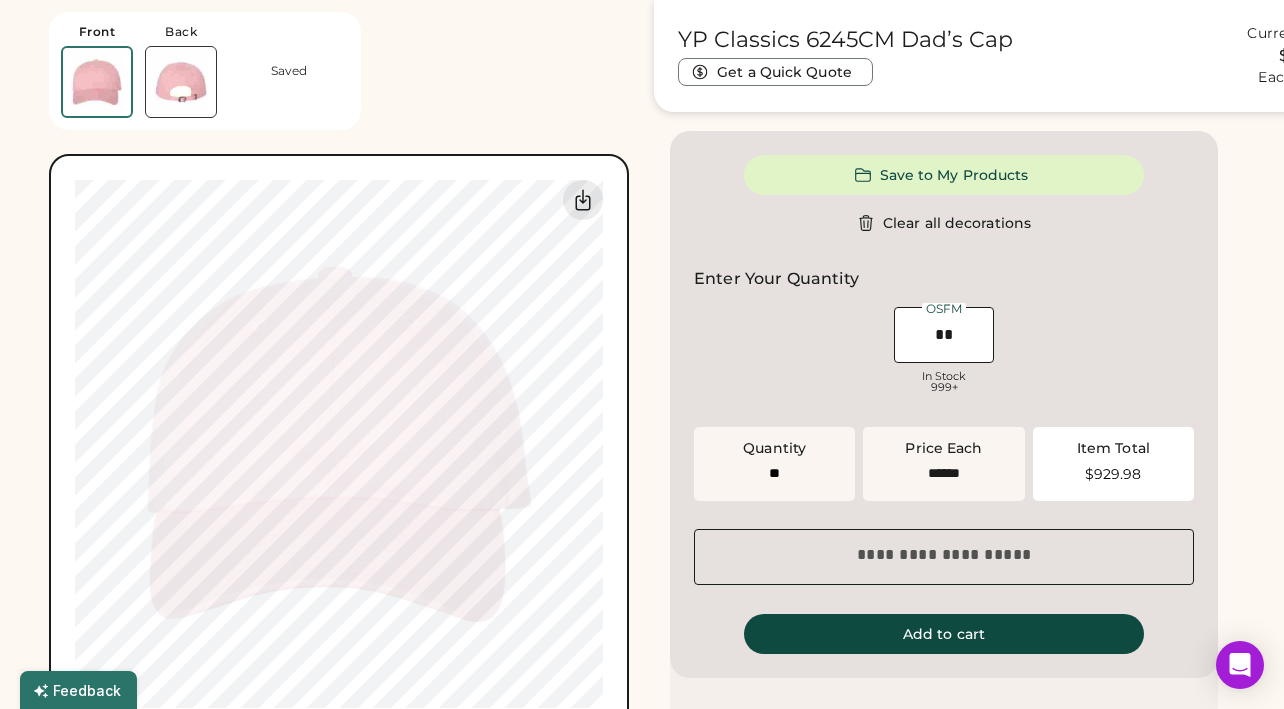 scroll, scrollTop: 972, scrollLeft: 0, axis: vertical 